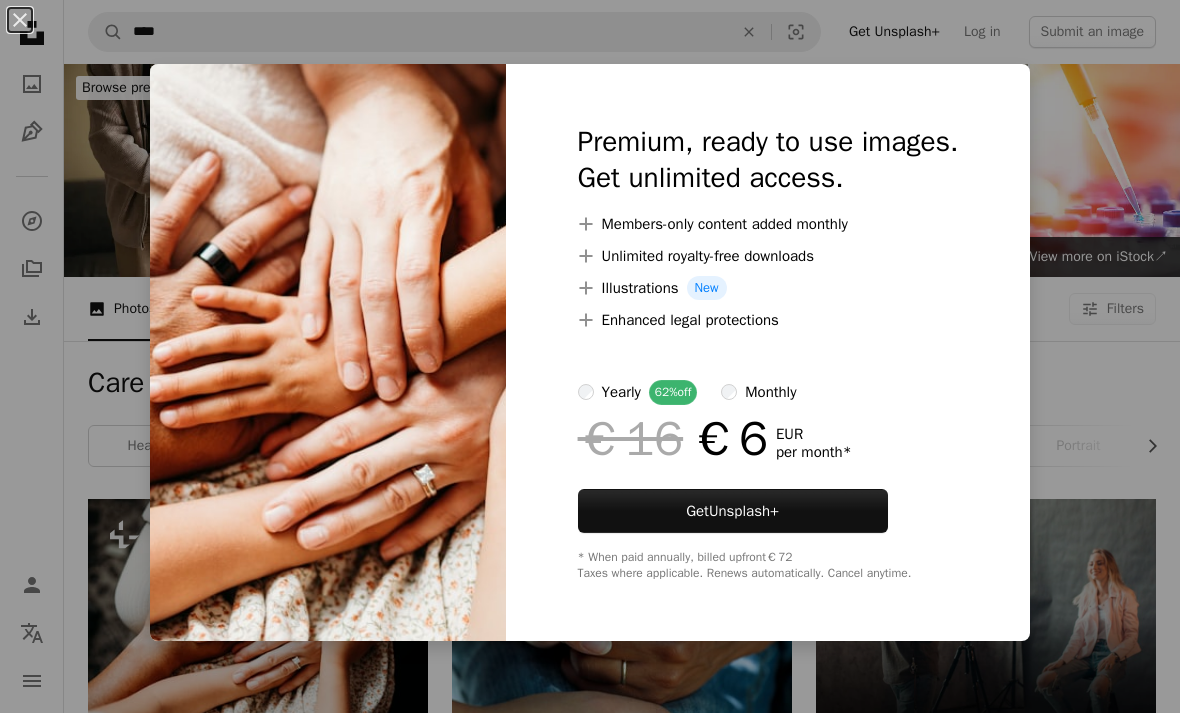 scroll, scrollTop: 425, scrollLeft: 0, axis: vertical 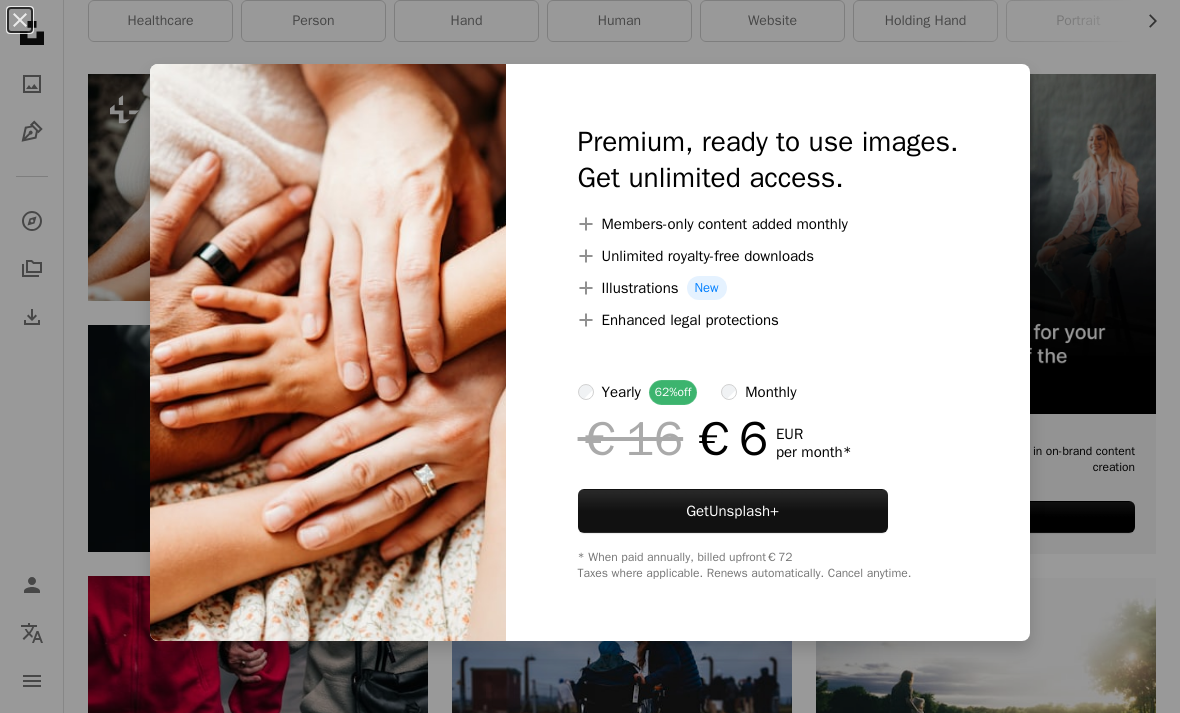 click on "An X shape Premium, ready to use images. Get unlimited access. A plus sign Members-only content added monthly A plus sign Unlimited royalty-free downloads A plus sign Illustrations  New A plus sign Enhanced legal protections yearly 62%  off monthly €16   €6 EUR per month * Get  Unsplash+ * When paid annually, billed upfront  €72 Taxes where applicable. Renews automatically. Cancel anytime." at bounding box center (590, 356) 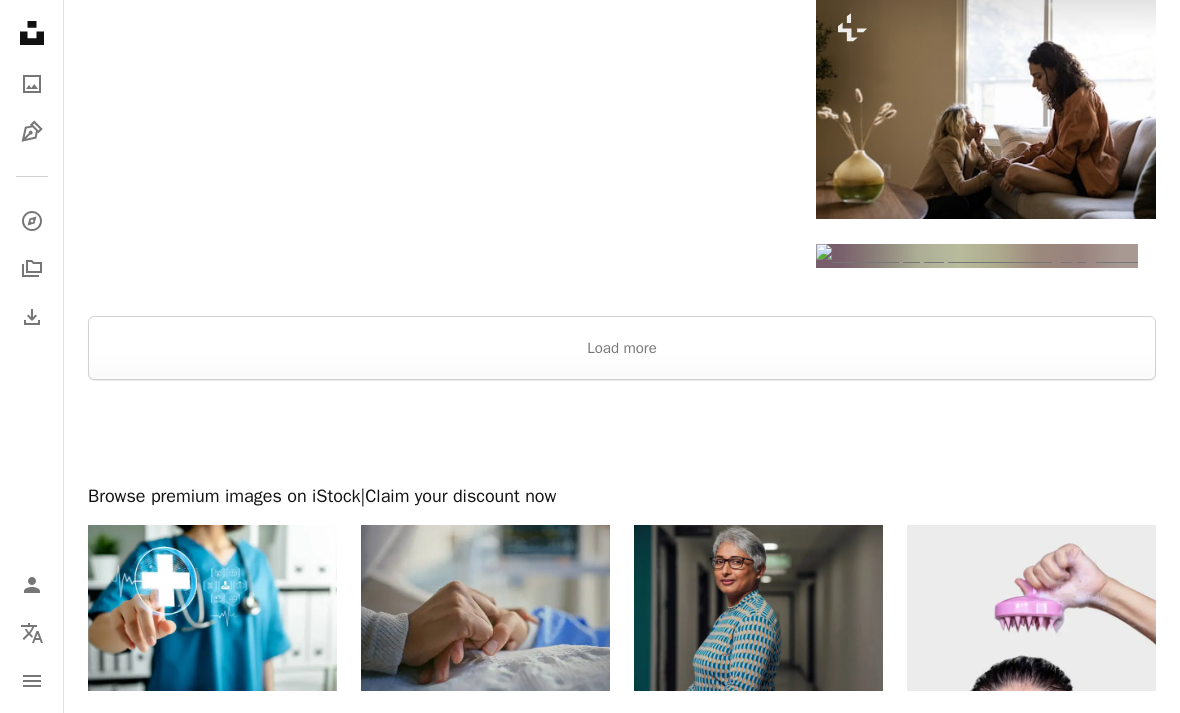 scroll, scrollTop: 2546, scrollLeft: 0, axis: vertical 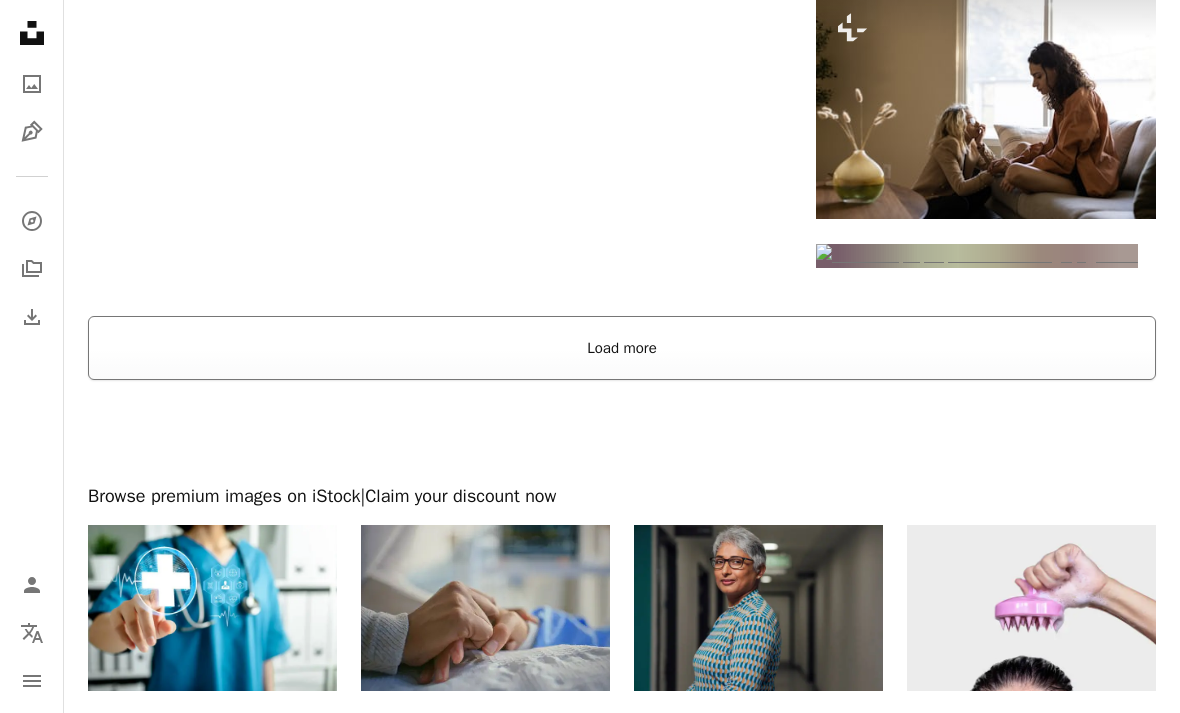 click on "Load more" at bounding box center [622, 348] 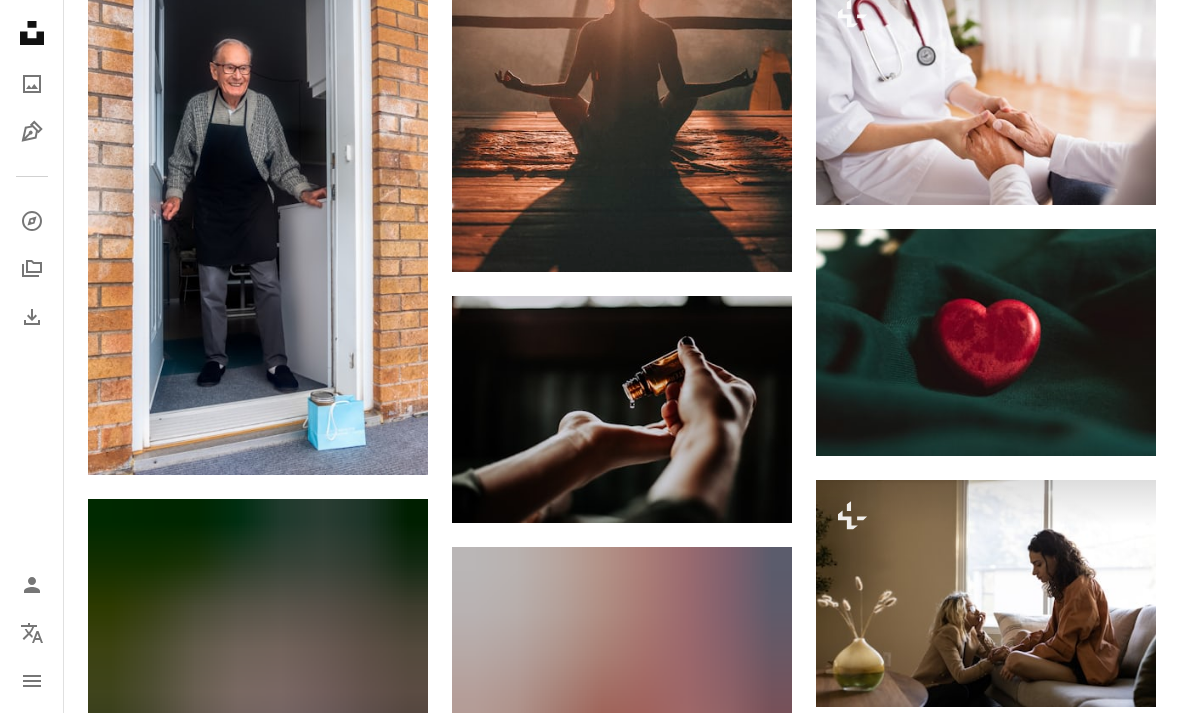 scroll, scrollTop: 0, scrollLeft: 0, axis: both 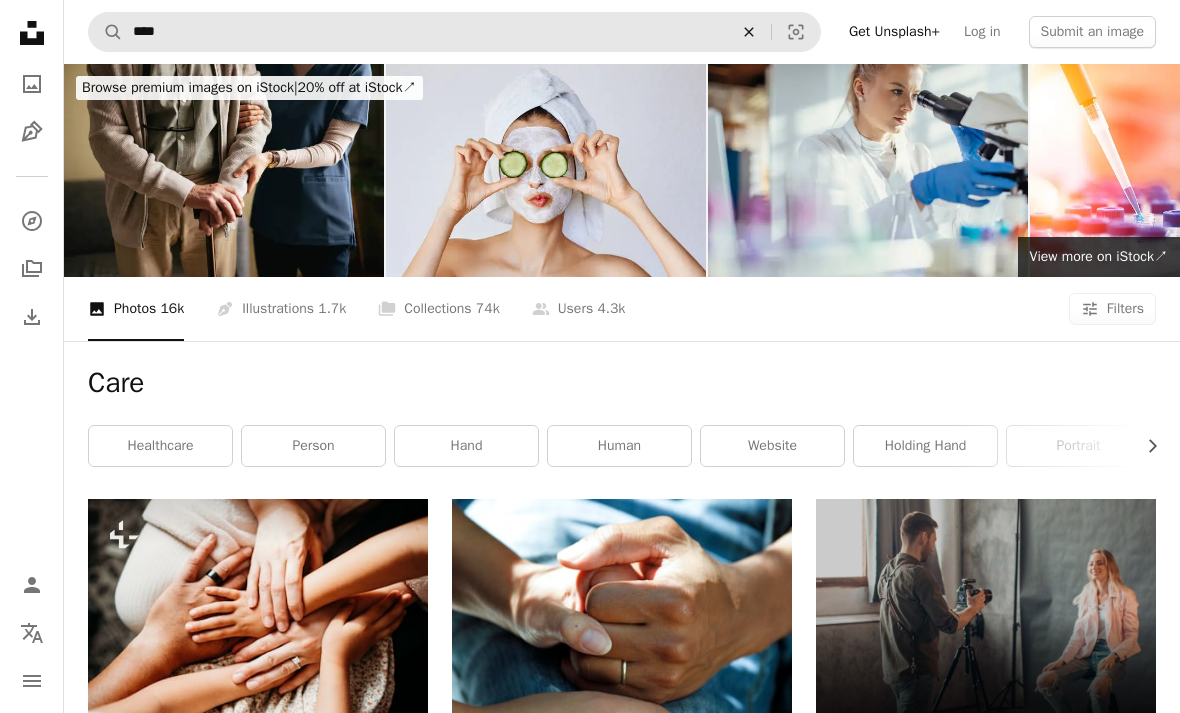 click on "An X shape" at bounding box center (749, 32) 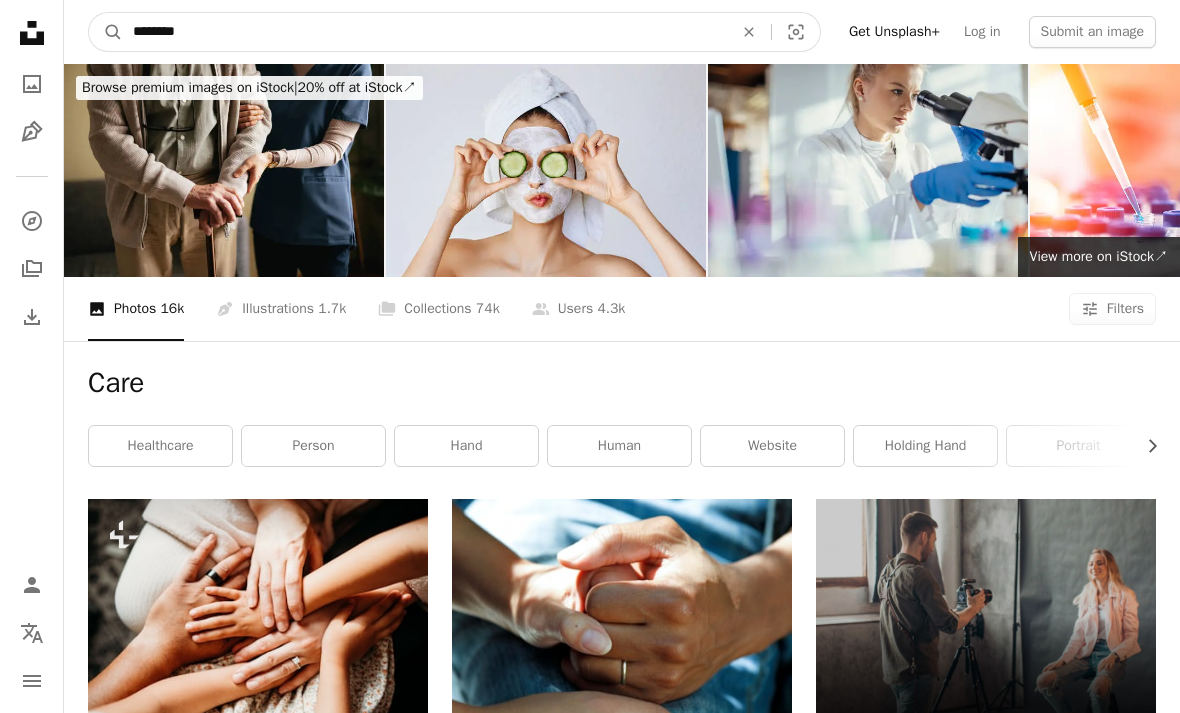 type on "*********" 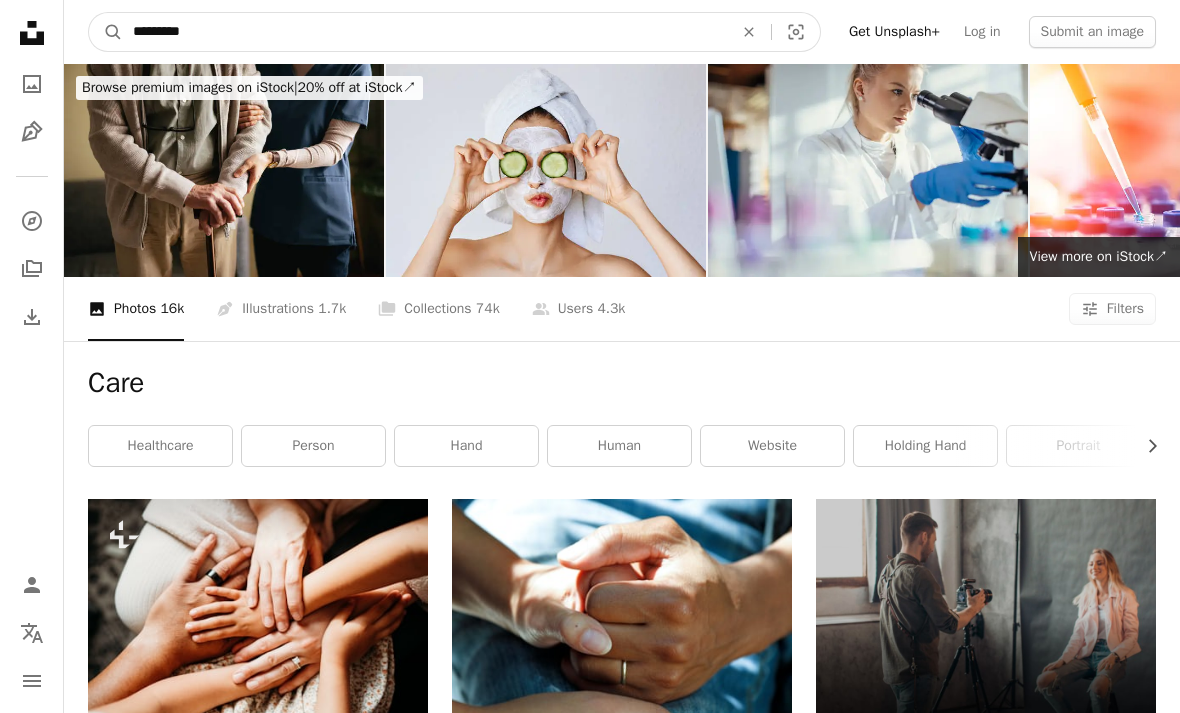 click on "A magnifying glass" at bounding box center (106, 32) 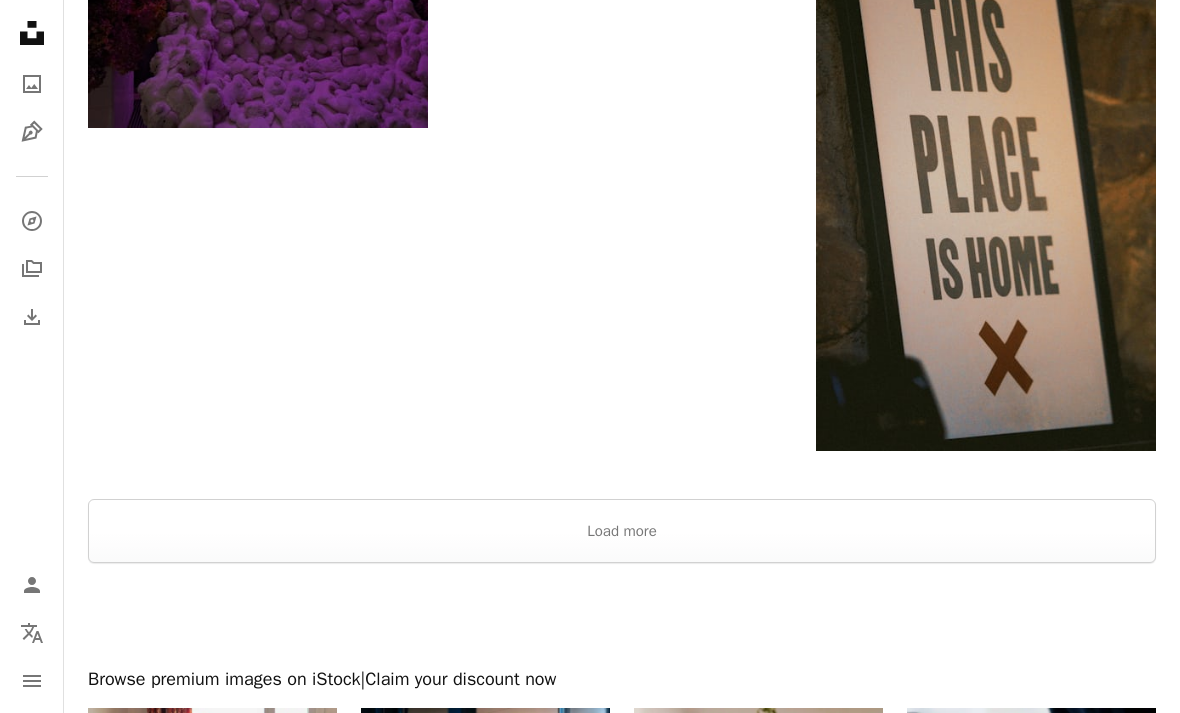 scroll, scrollTop: 2904, scrollLeft: 0, axis: vertical 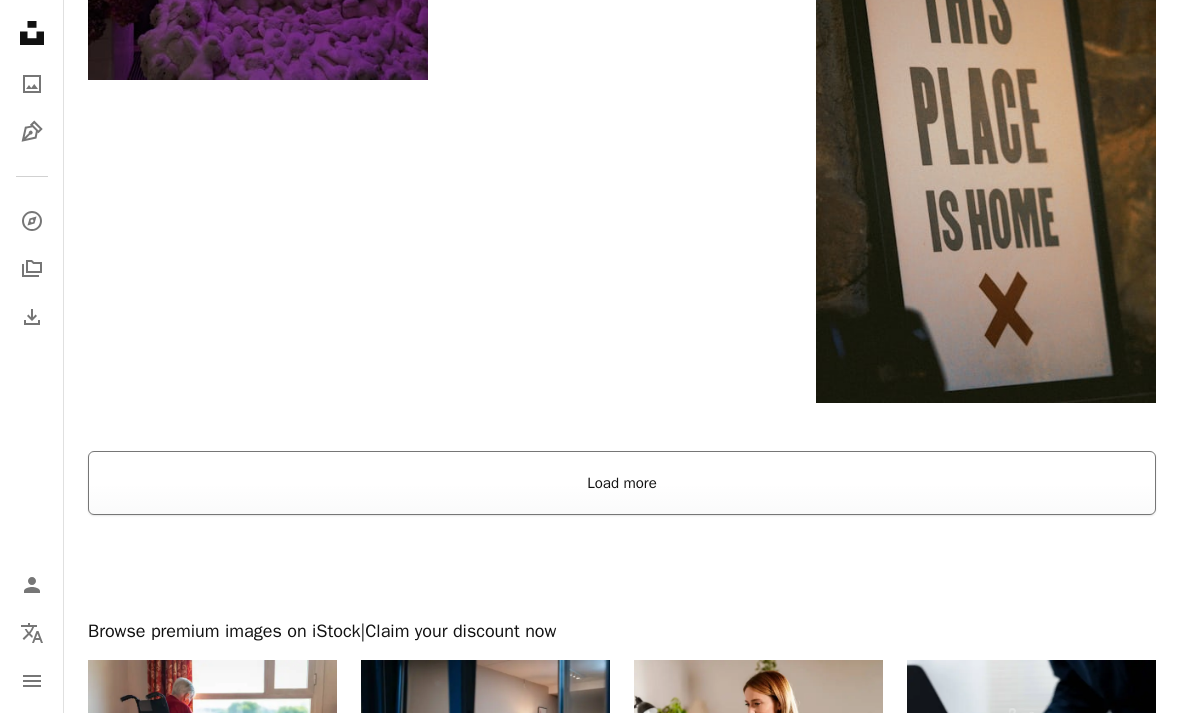 click on "Load more" at bounding box center [622, 483] 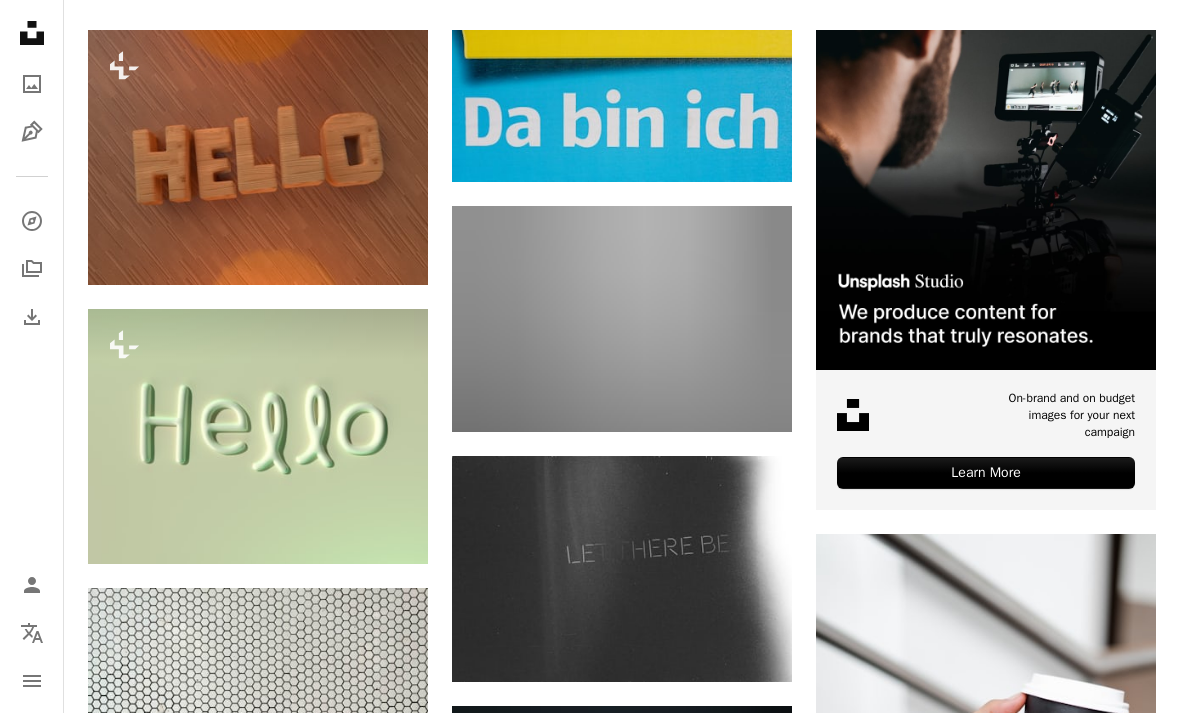 scroll, scrollTop: 0, scrollLeft: 0, axis: both 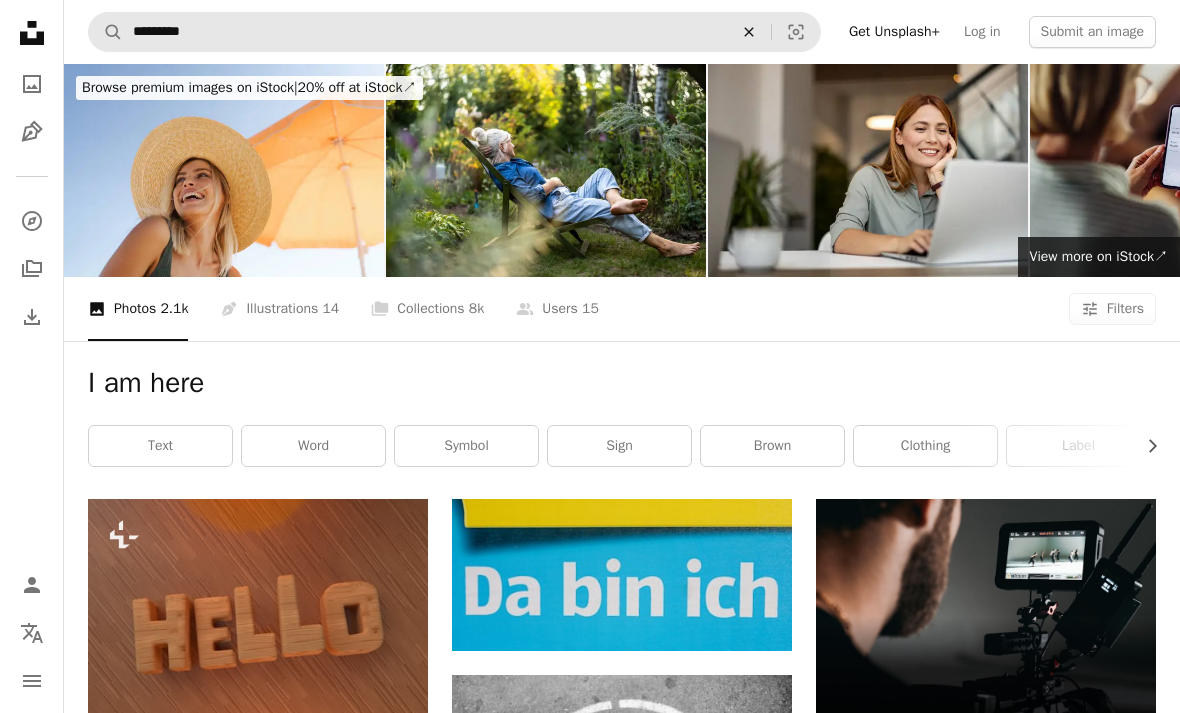 click on "An X shape" 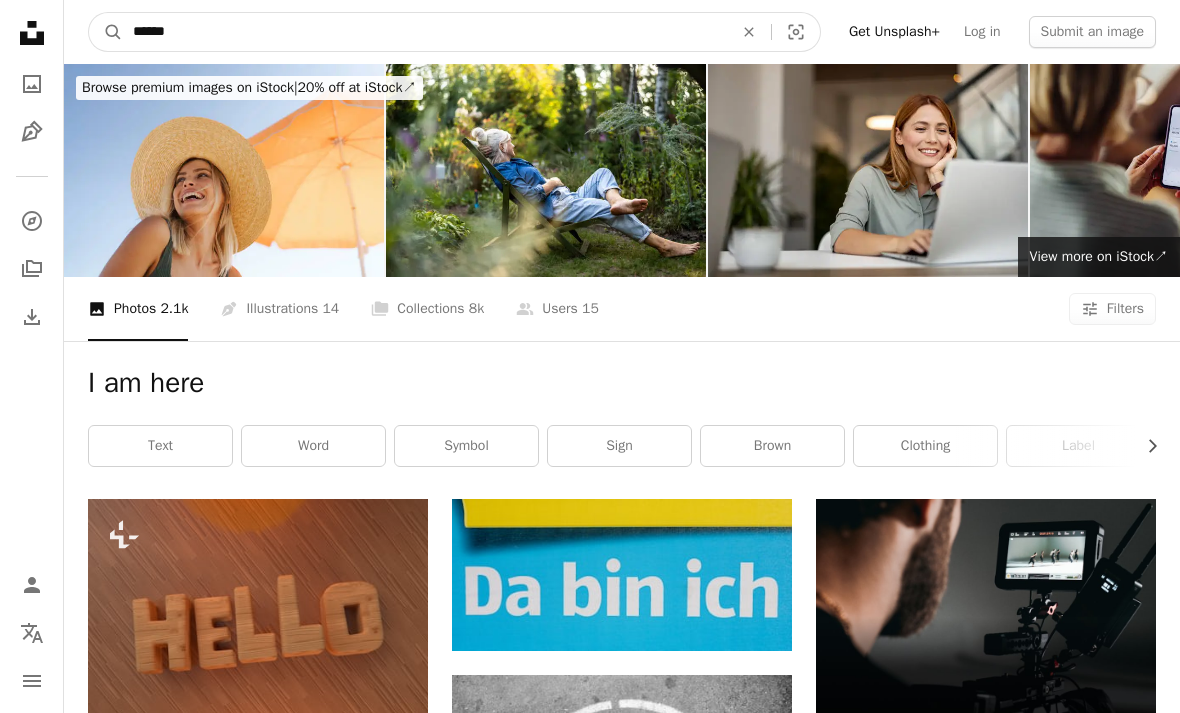 type on "*******" 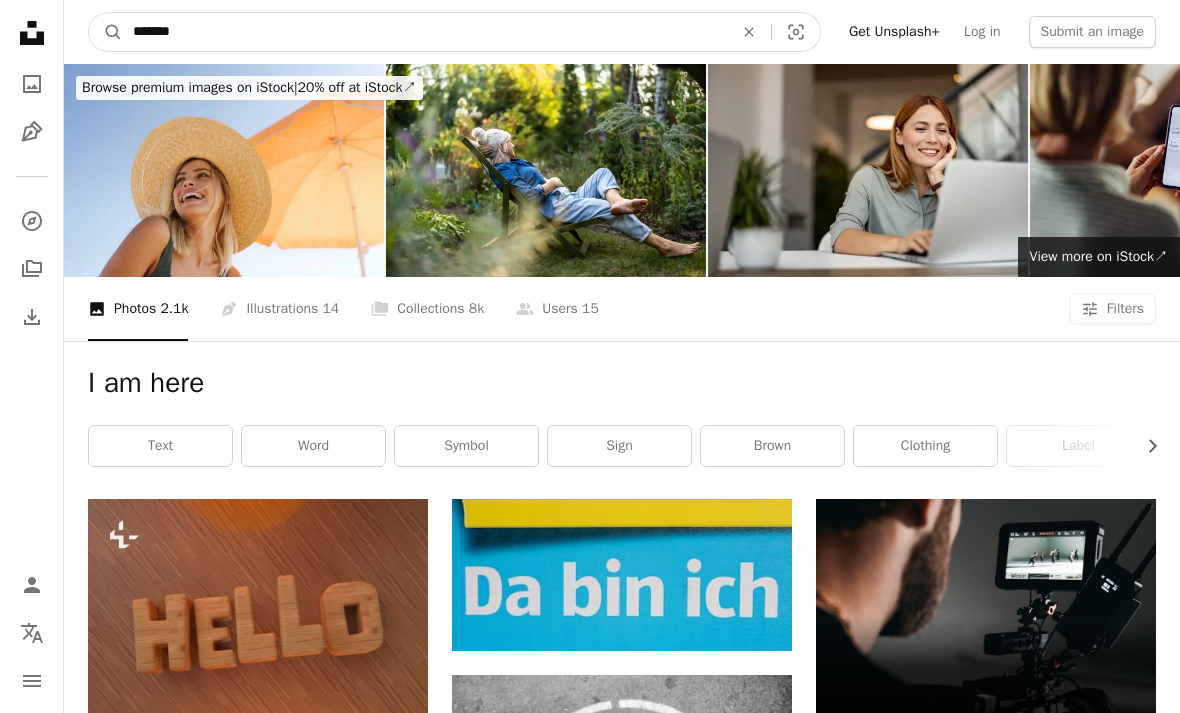 click on "A magnifying glass" at bounding box center (106, 32) 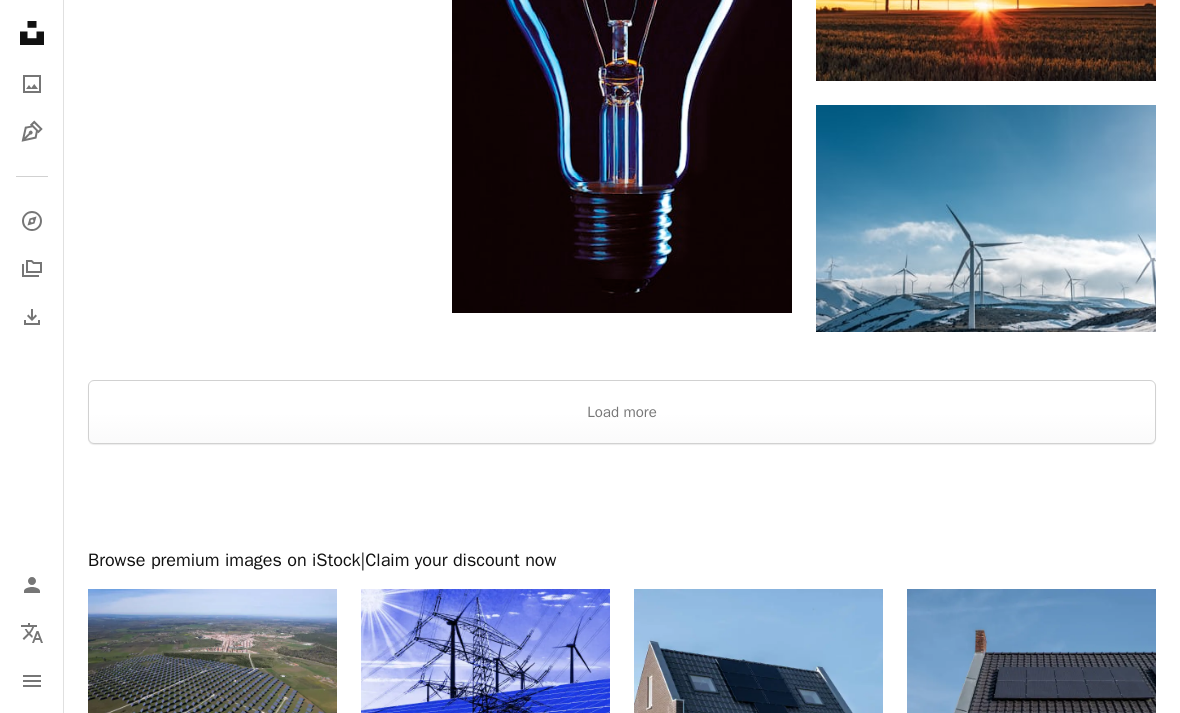 scroll, scrollTop: 2721, scrollLeft: 0, axis: vertical 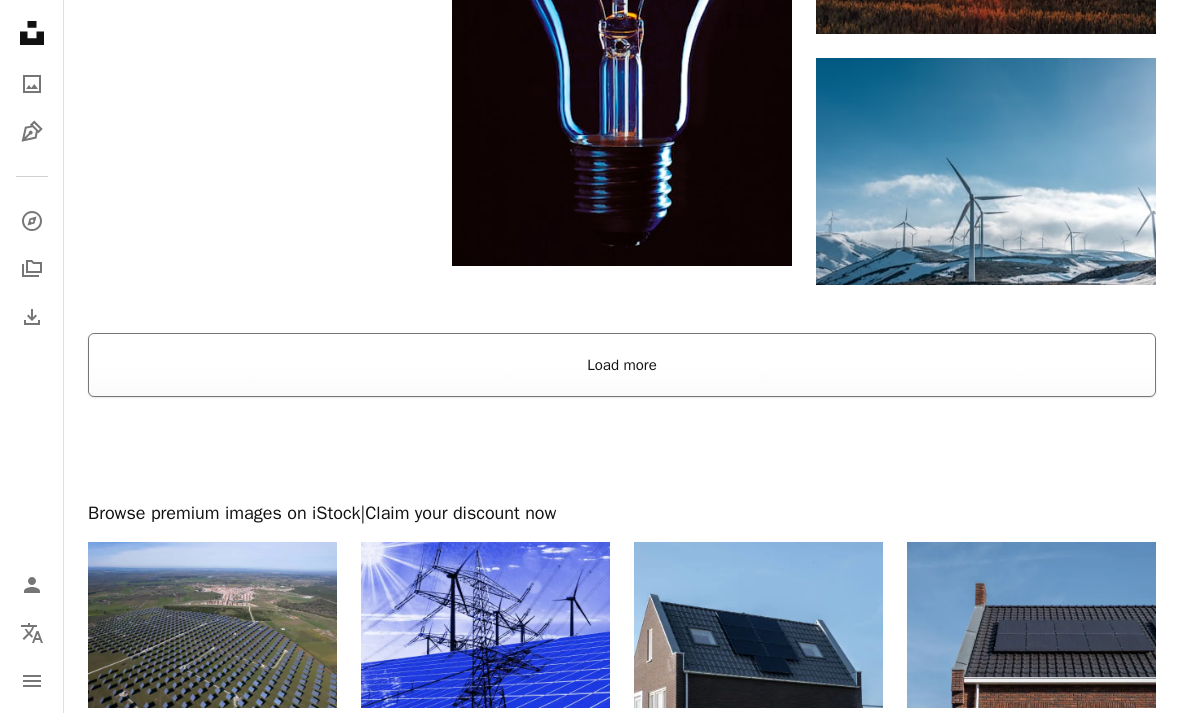 click on "Load more" at bounding box center (622, 365) 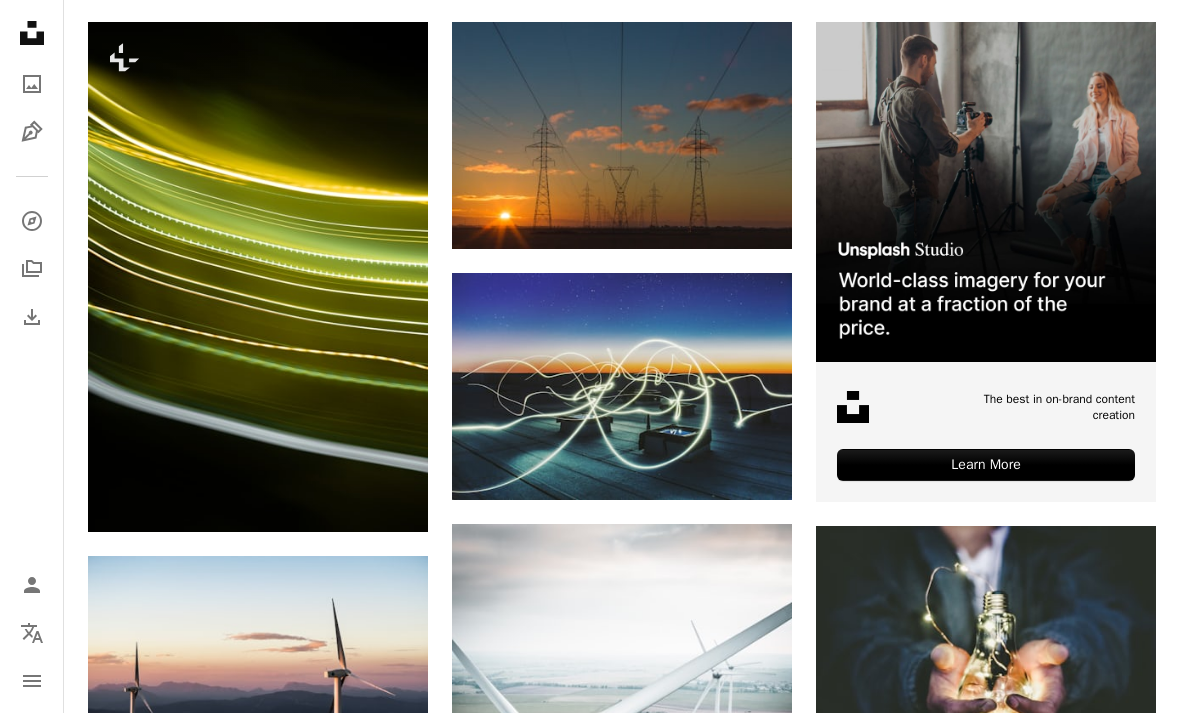 scroll, scrollTop: 0, scrollLeft: 0, axis: both 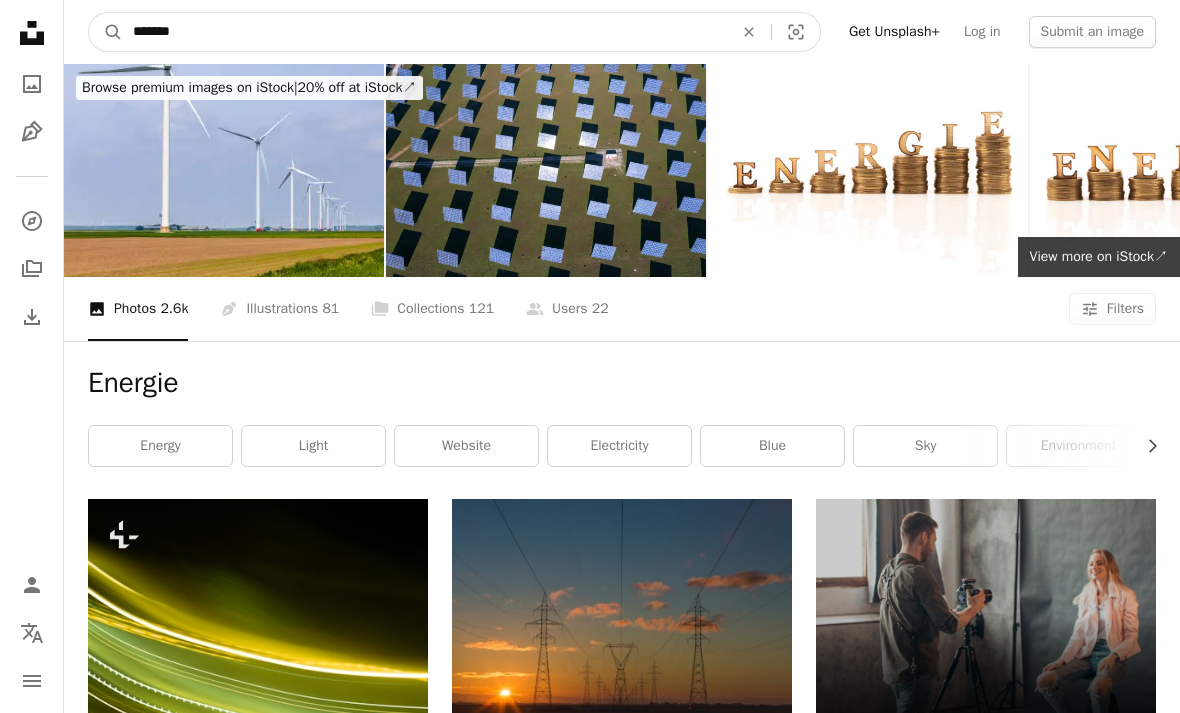click on "*******" at bounding box center [425, 32] 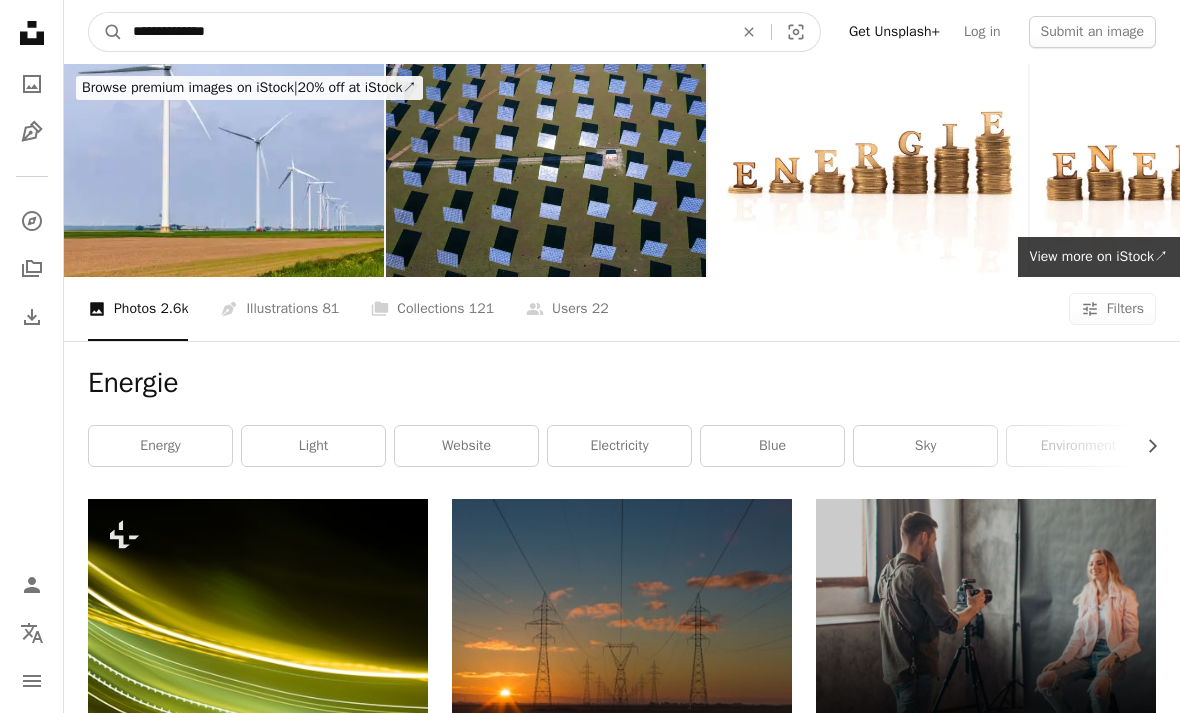 type on "**********" 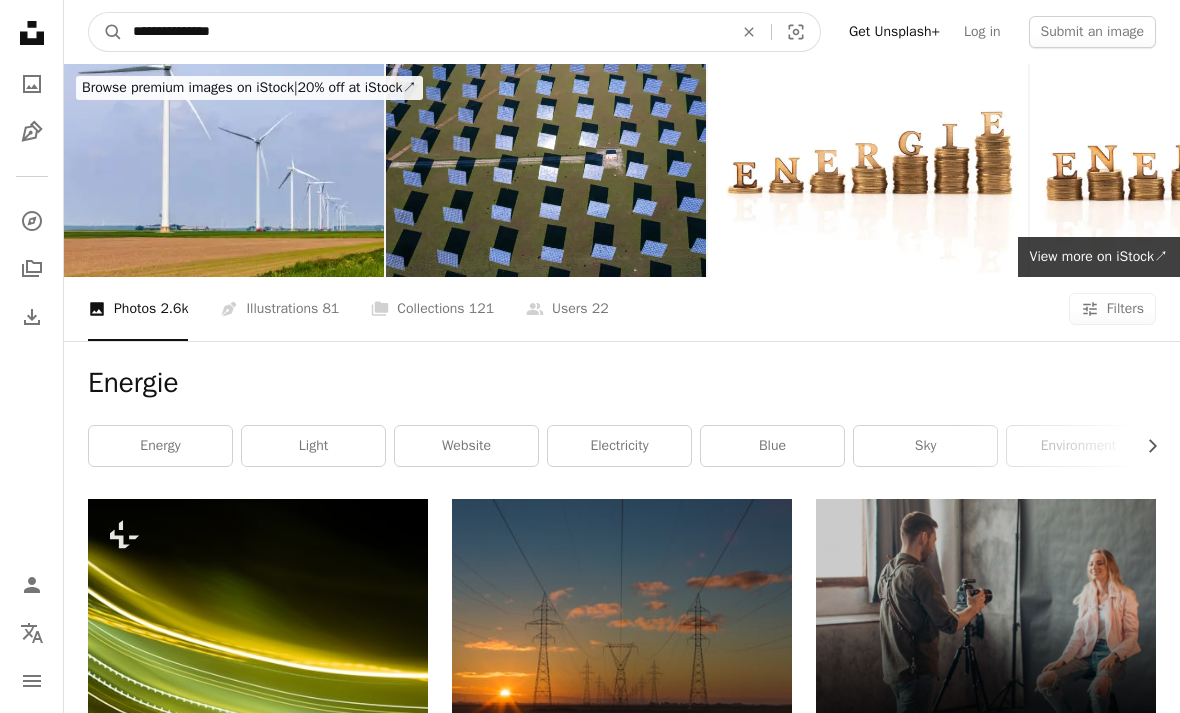 click on "A magnifying glass" at bounding box center (106, 32) 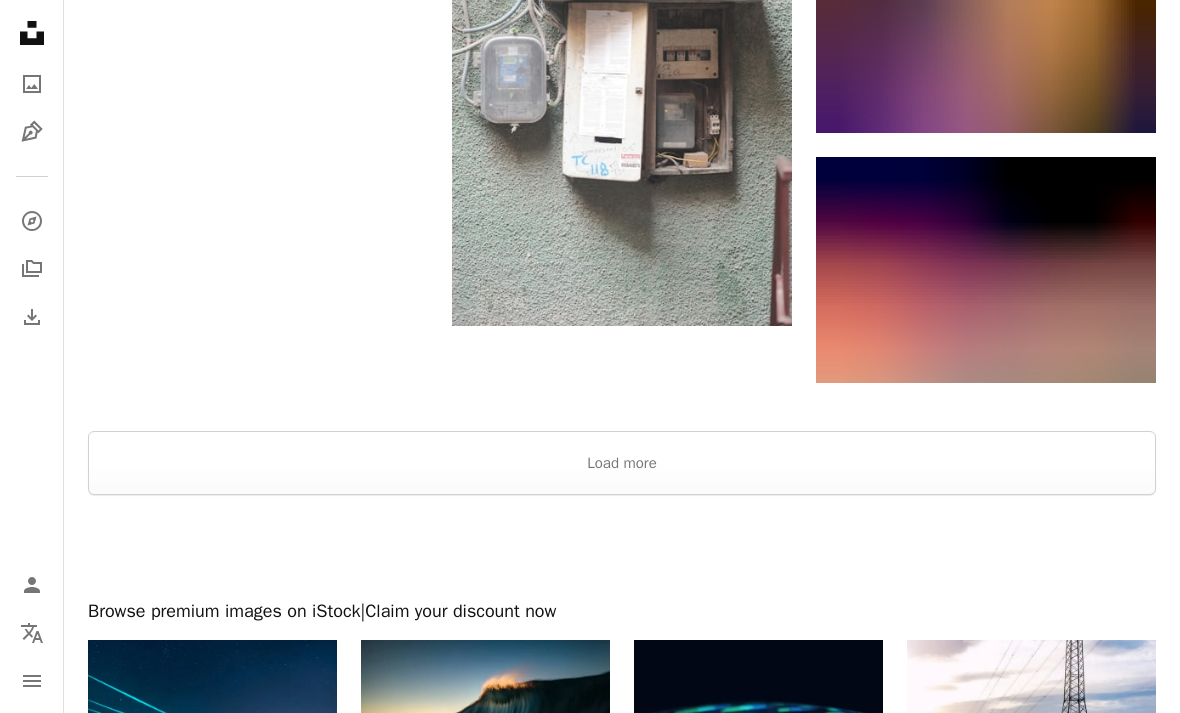 scroll, scrollTop: 2470, scrollLeft: 0, axis: vertical 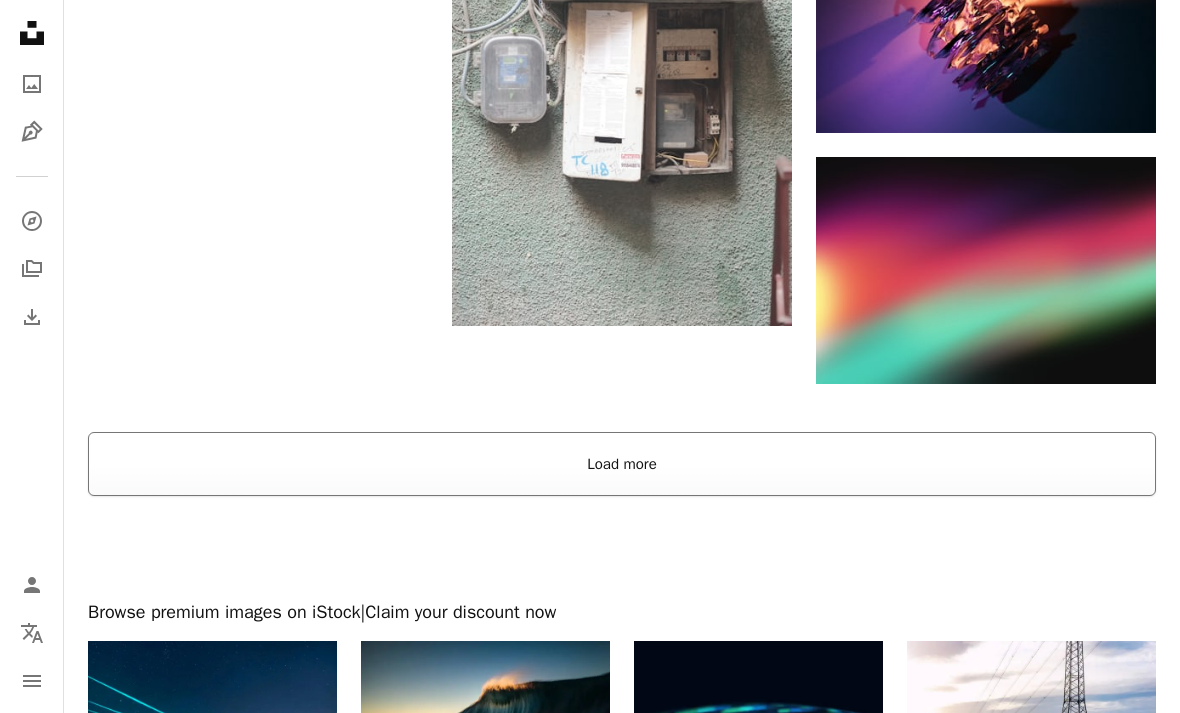 click on "Load more" at bounding box center (622, 464) 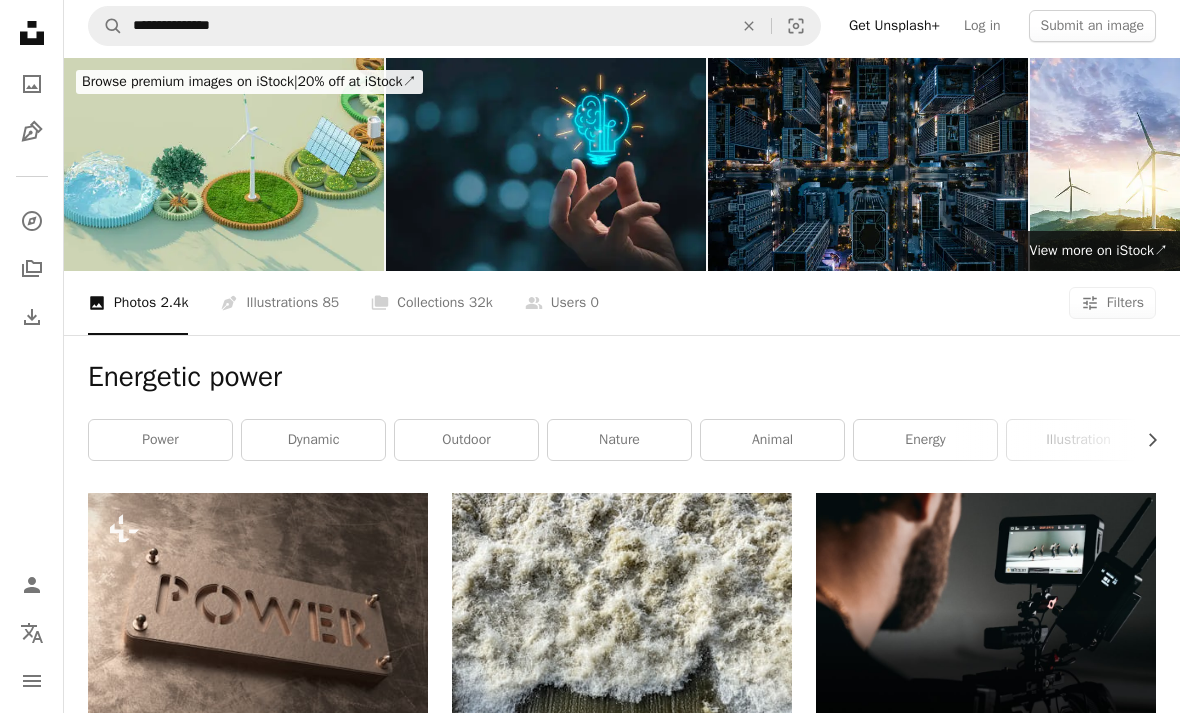 scroll, scrollTop: 0, scrollLeft: 0, axis: both 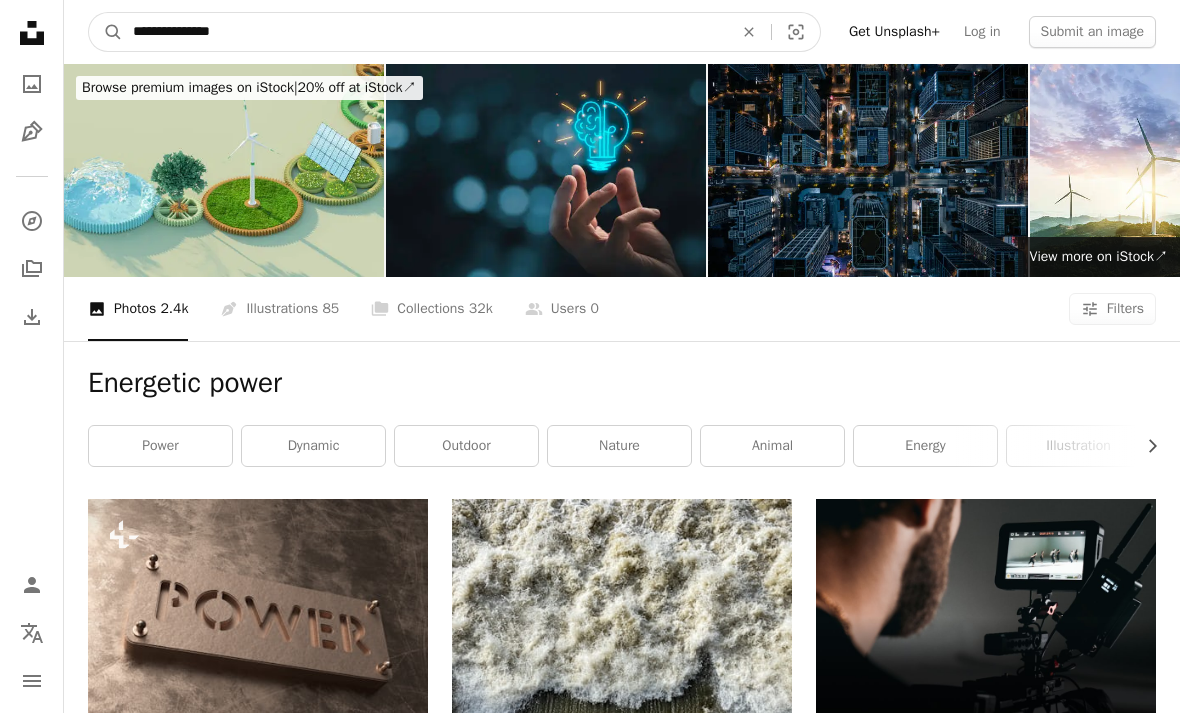 click on "**********" at bounding box center [425, 32] 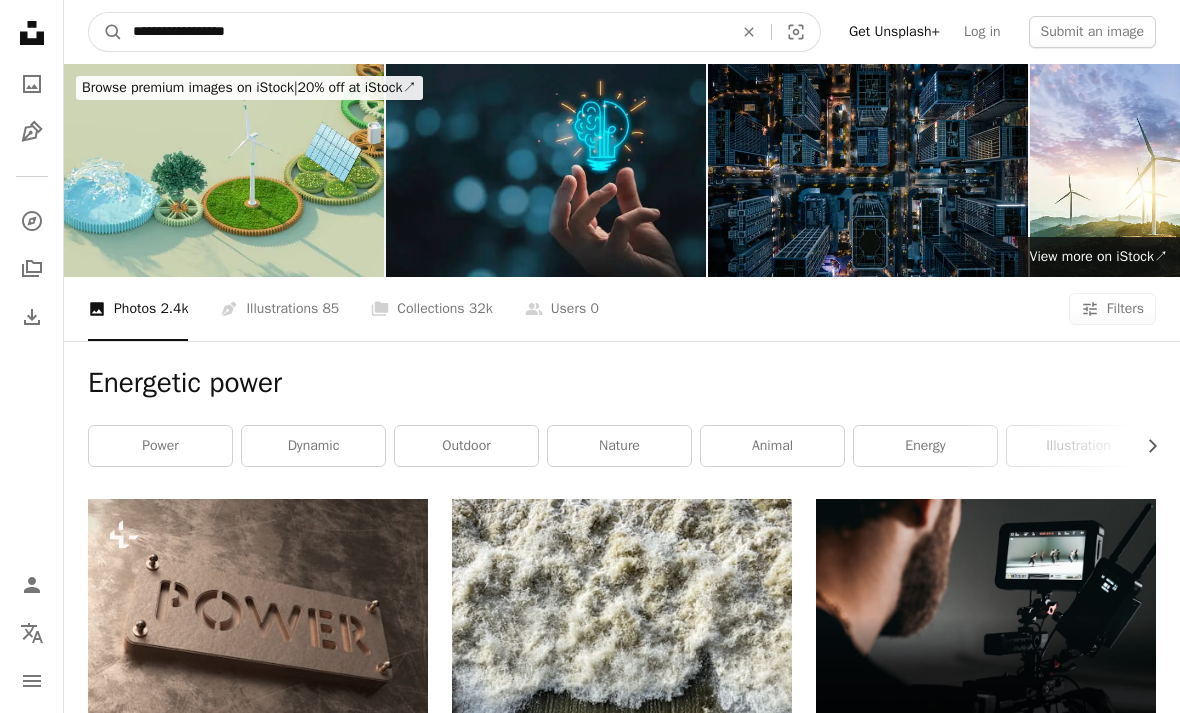 type on "**********" 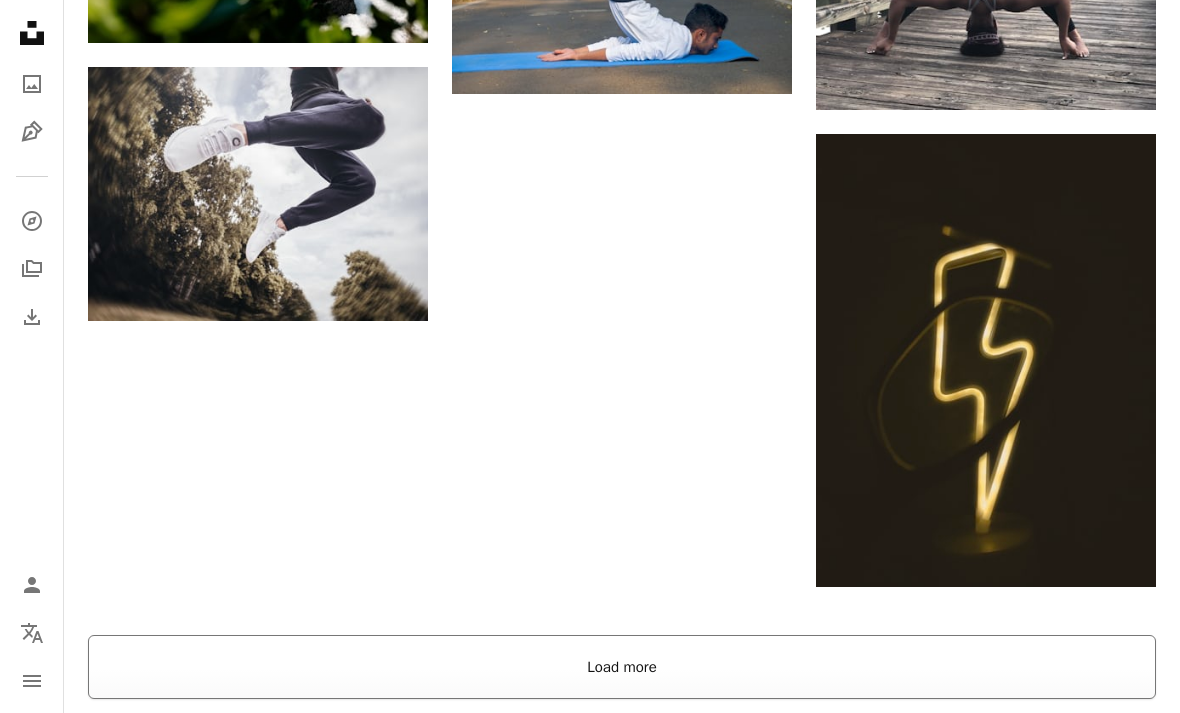 click on "Load more" at bounding box center (622, 668) 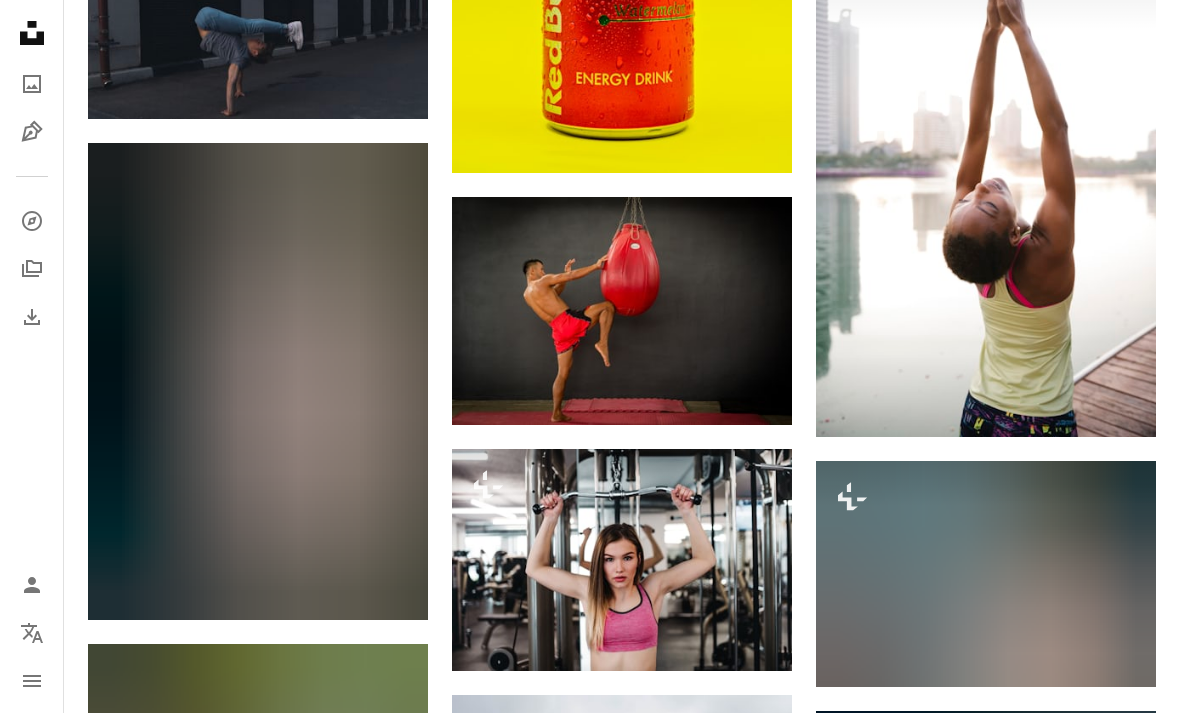 scroll, scrollTop: 0, scrollLeft: 0, axis: both 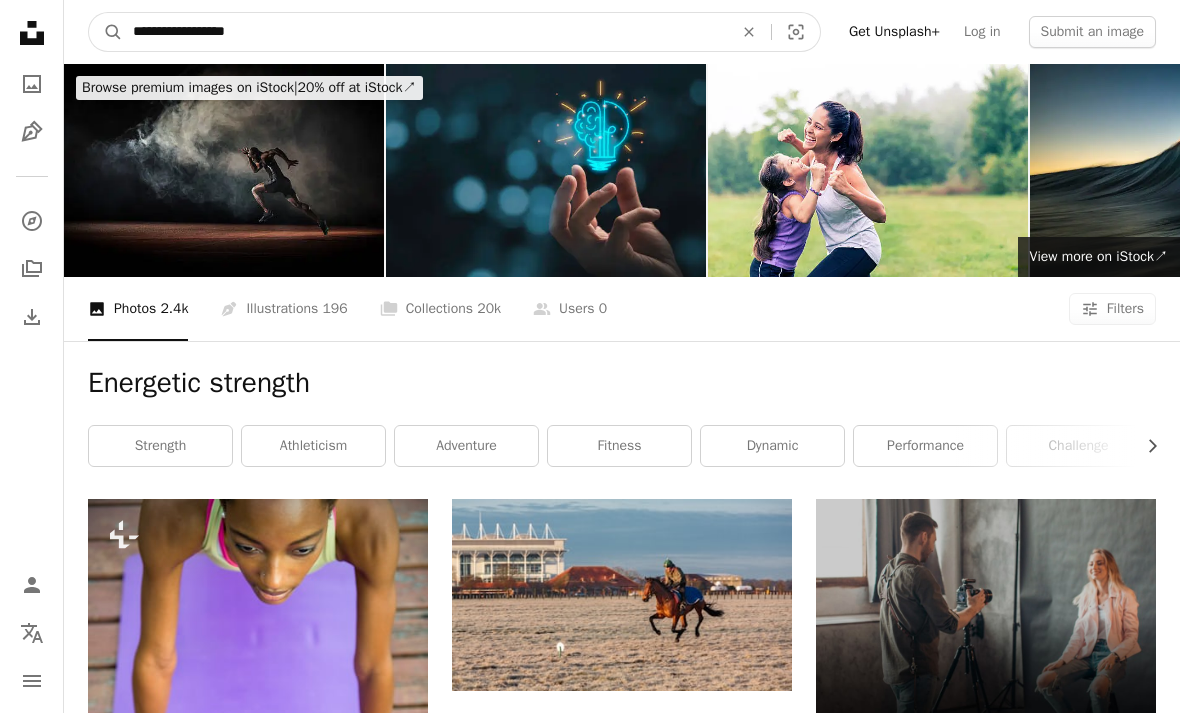 click on "**********" at bounding box center [425, 32] 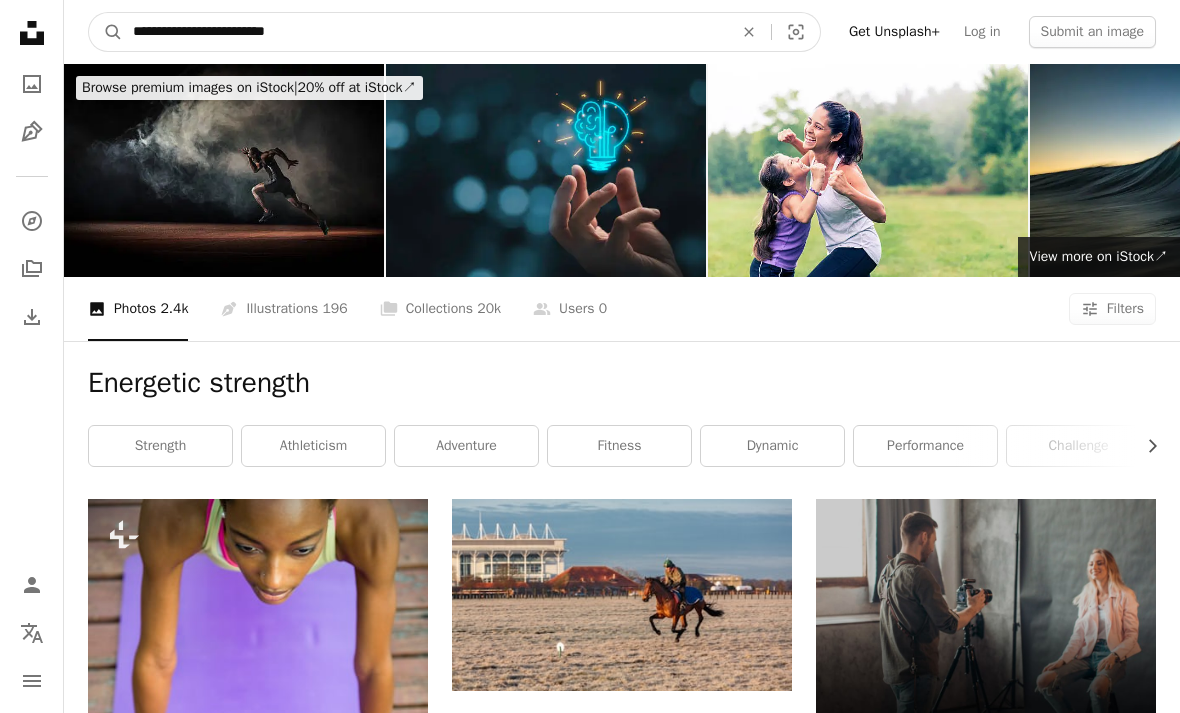 type on "**********" 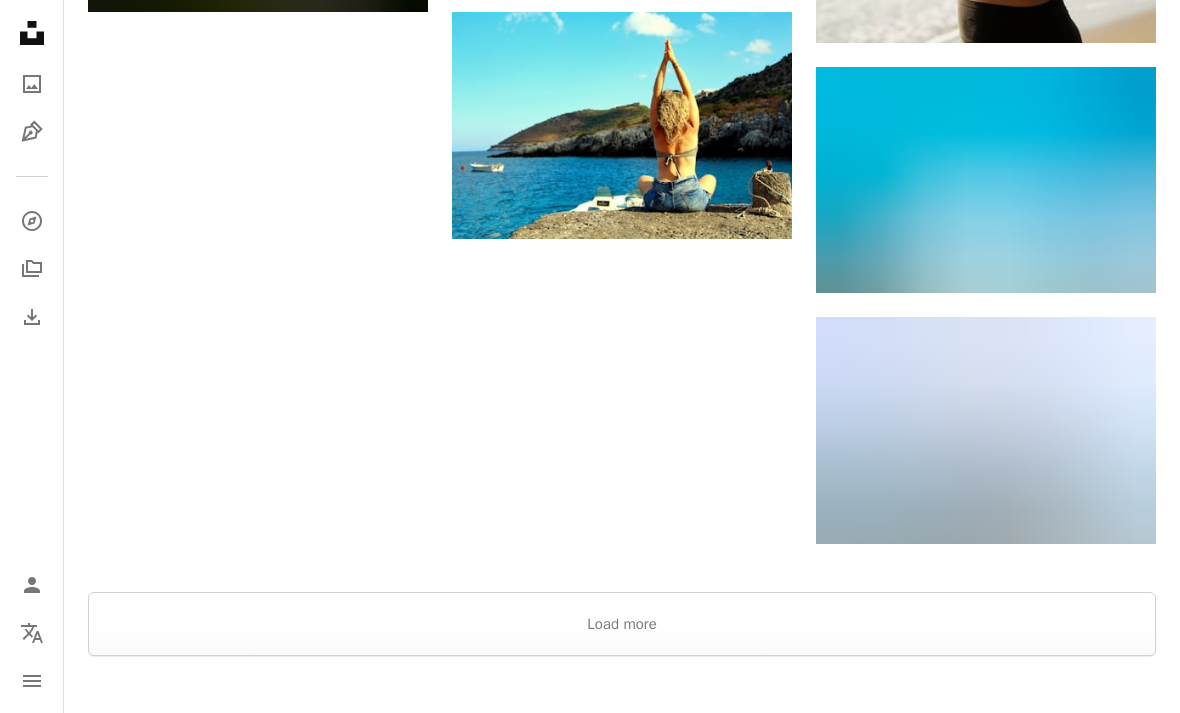 scroll, scrollTop: 2247, scrollLeft: 0, axis: vertical 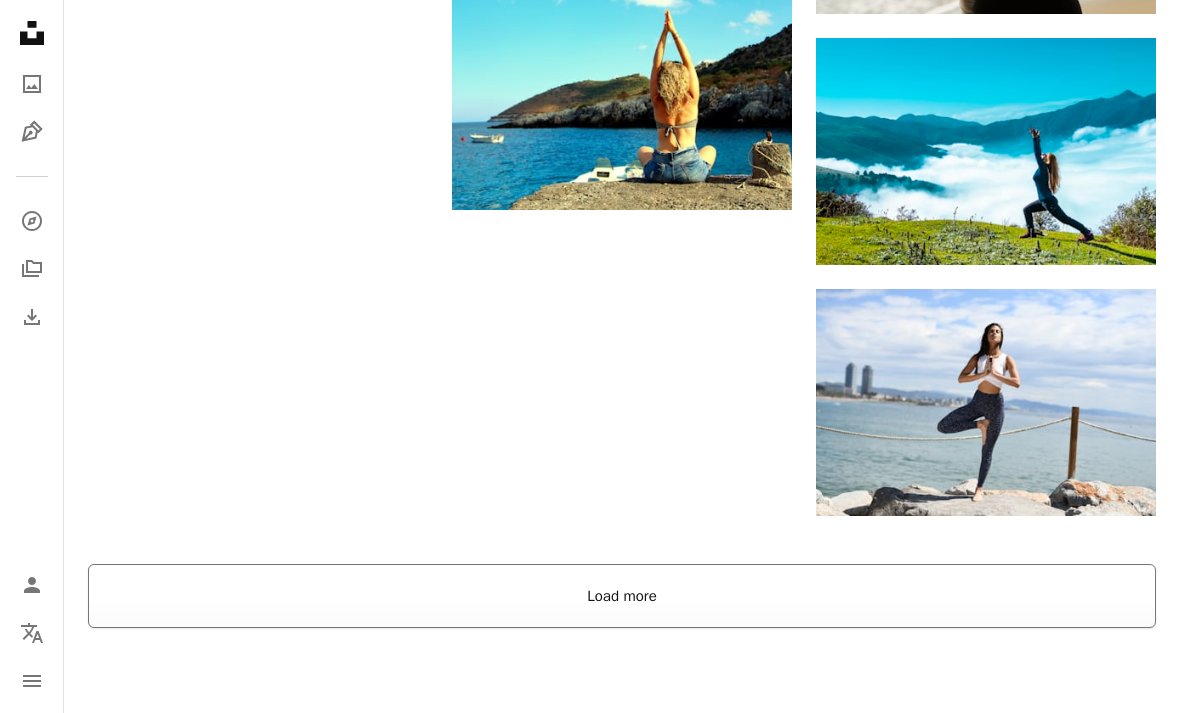 click on "Load more" at bounding box center [622, 596] 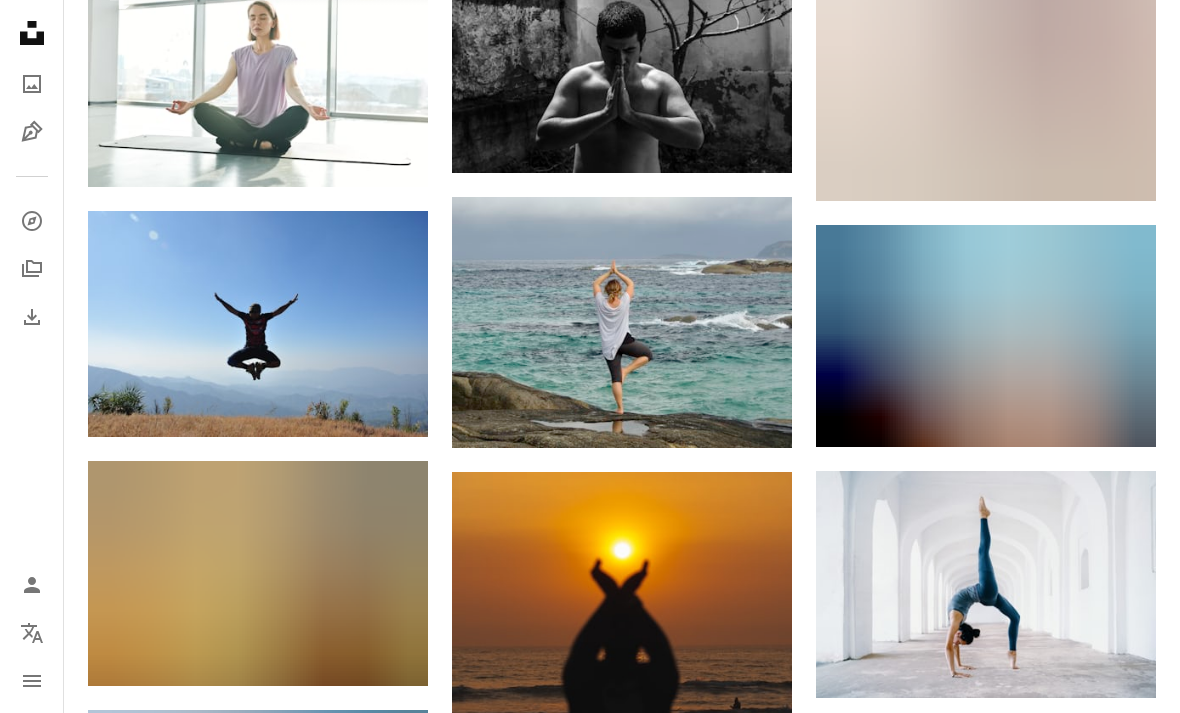 scroll, scrollTop: 15207, scrollLeft: 0, axis: vertical 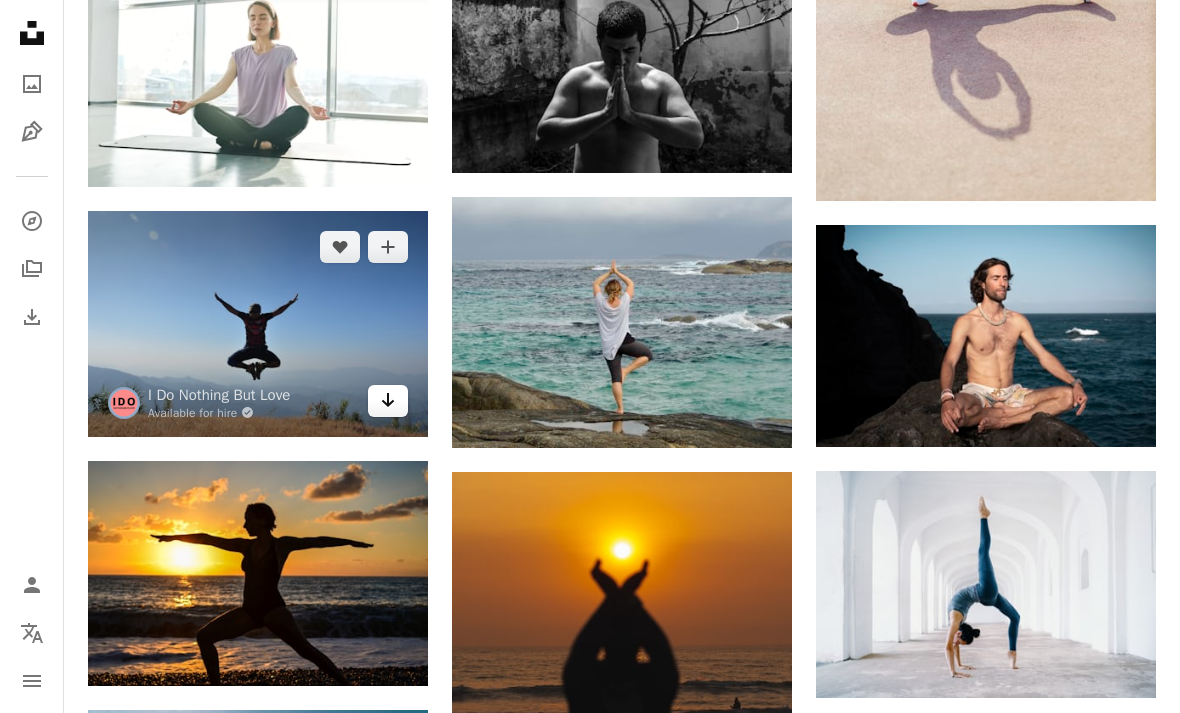 click on "Arrow pointing down" 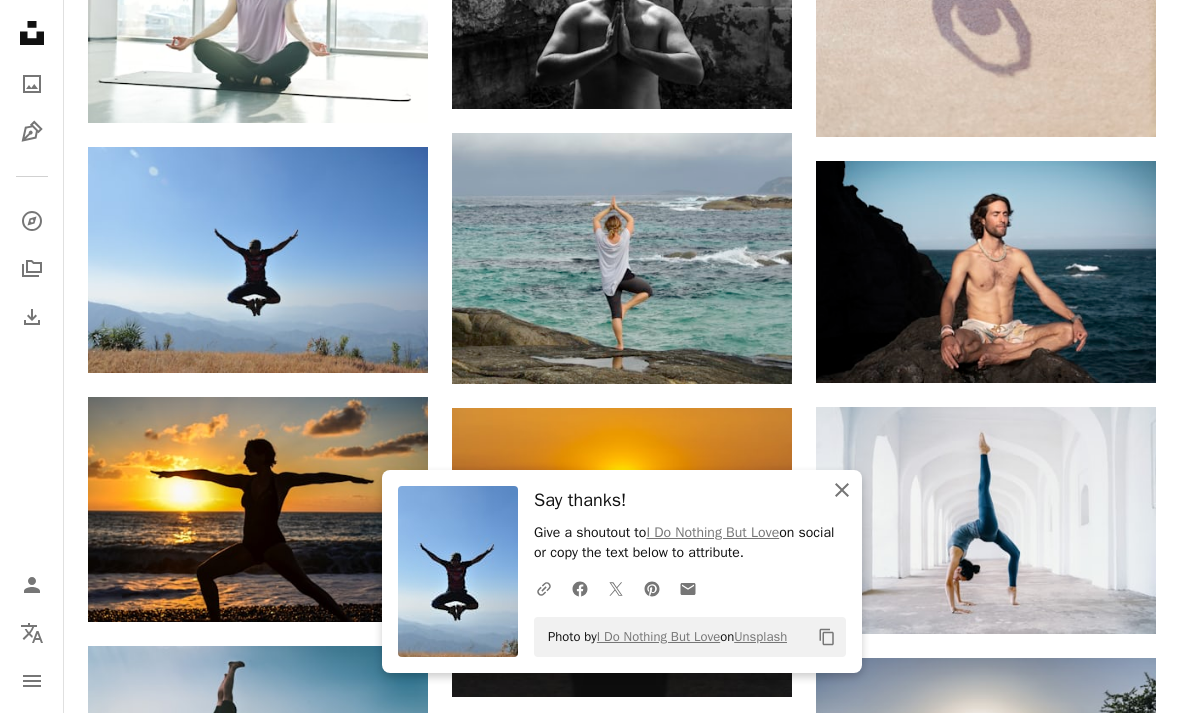 click on "An X shape Close" at bounding box center (842, 490) 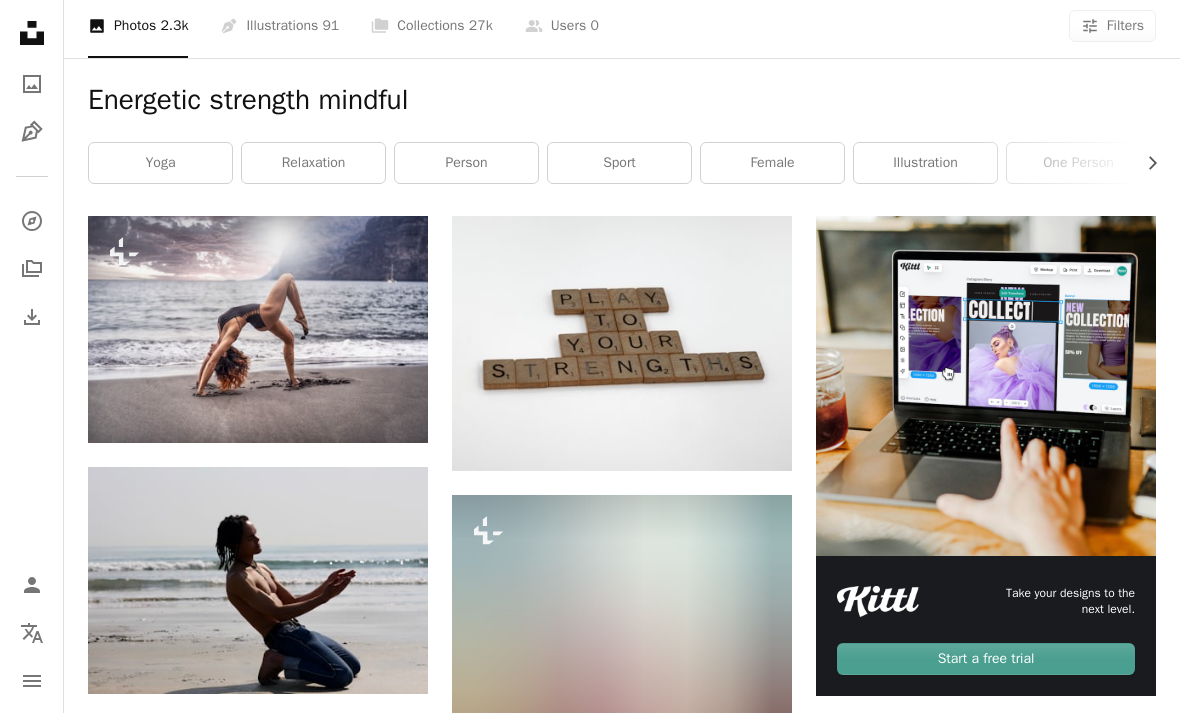 scroll, scrollTop: 0, scrollLeft: 0, axis: both 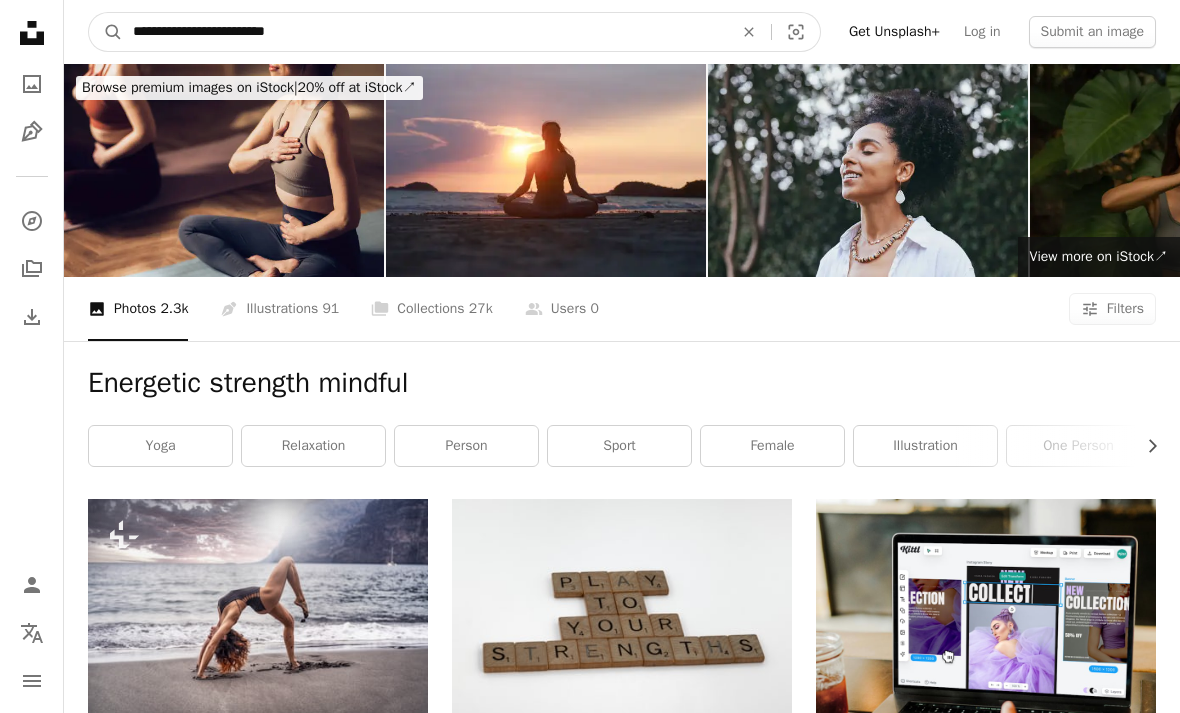 click on "**********" at bounding box center [425, 32] 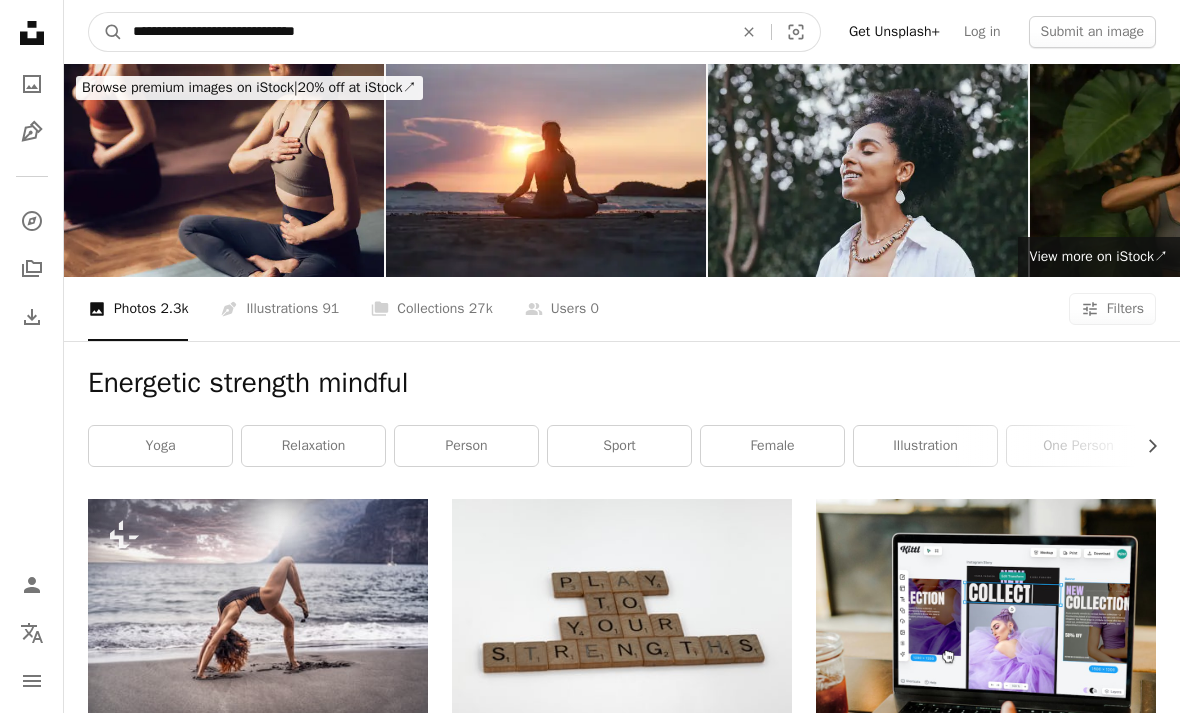 type on "**********" 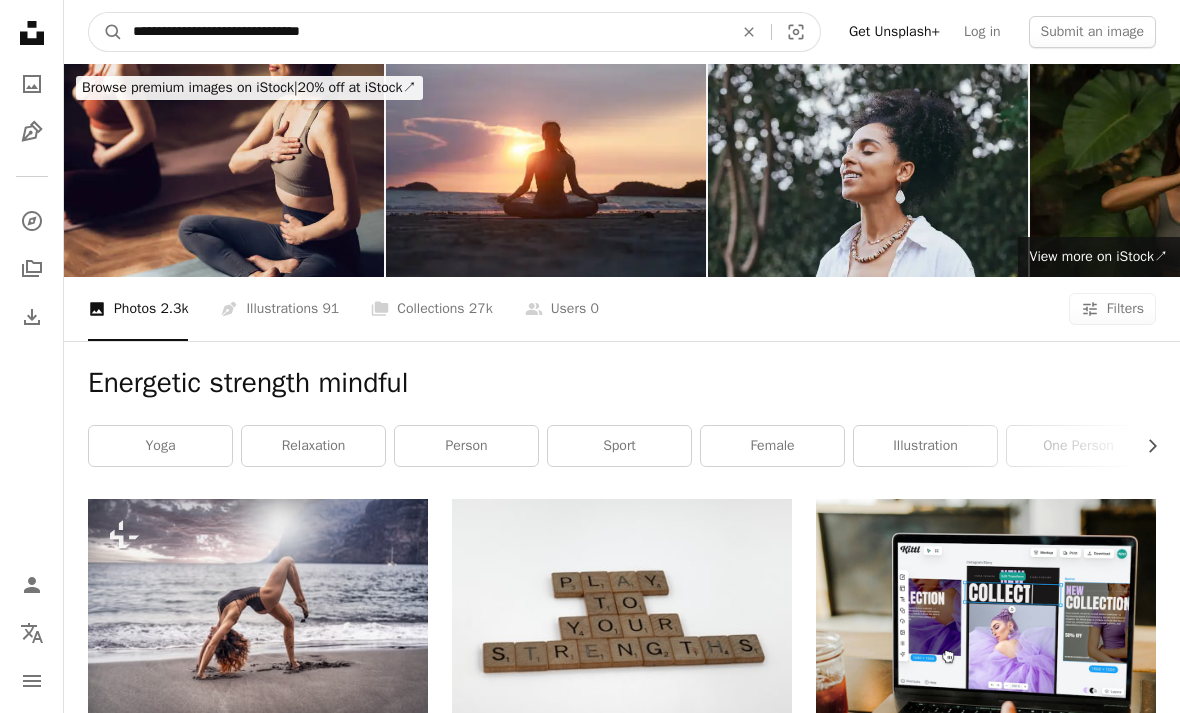 click on "A magnifying glass" at bounding box center (106, 32) 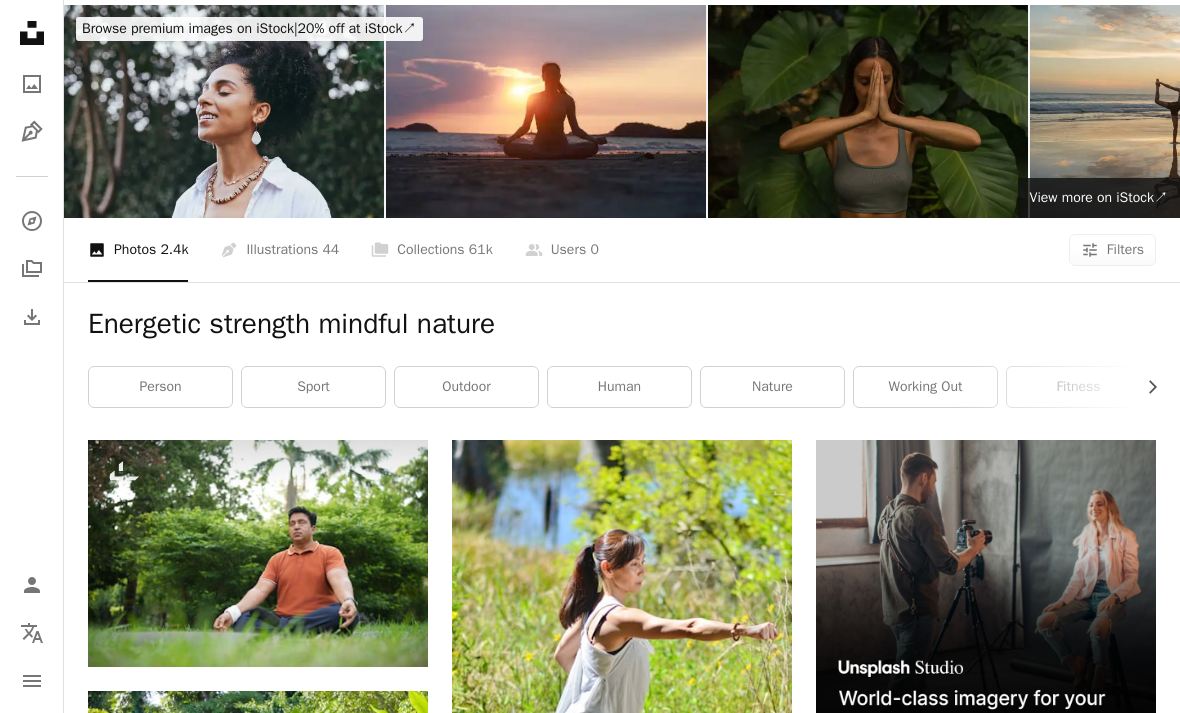 scroll, scrollTop: 0, scrollLeft: 0, axis: both 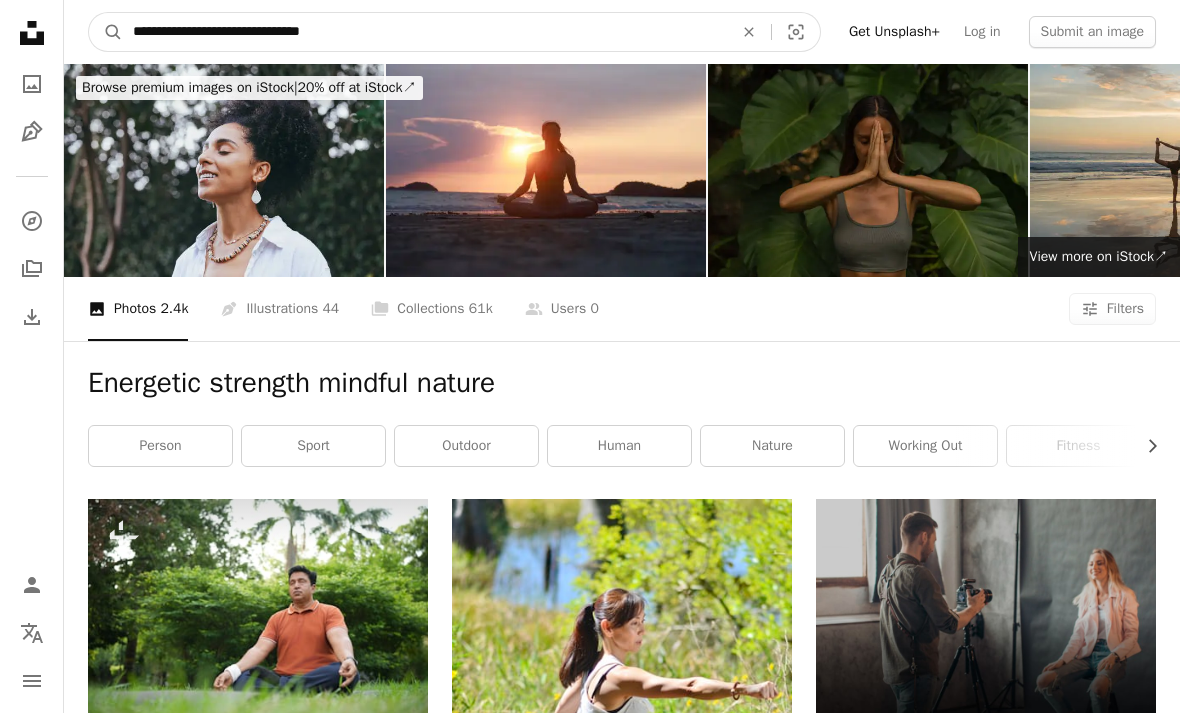 click on "**********" at bounding box center (425, 32) 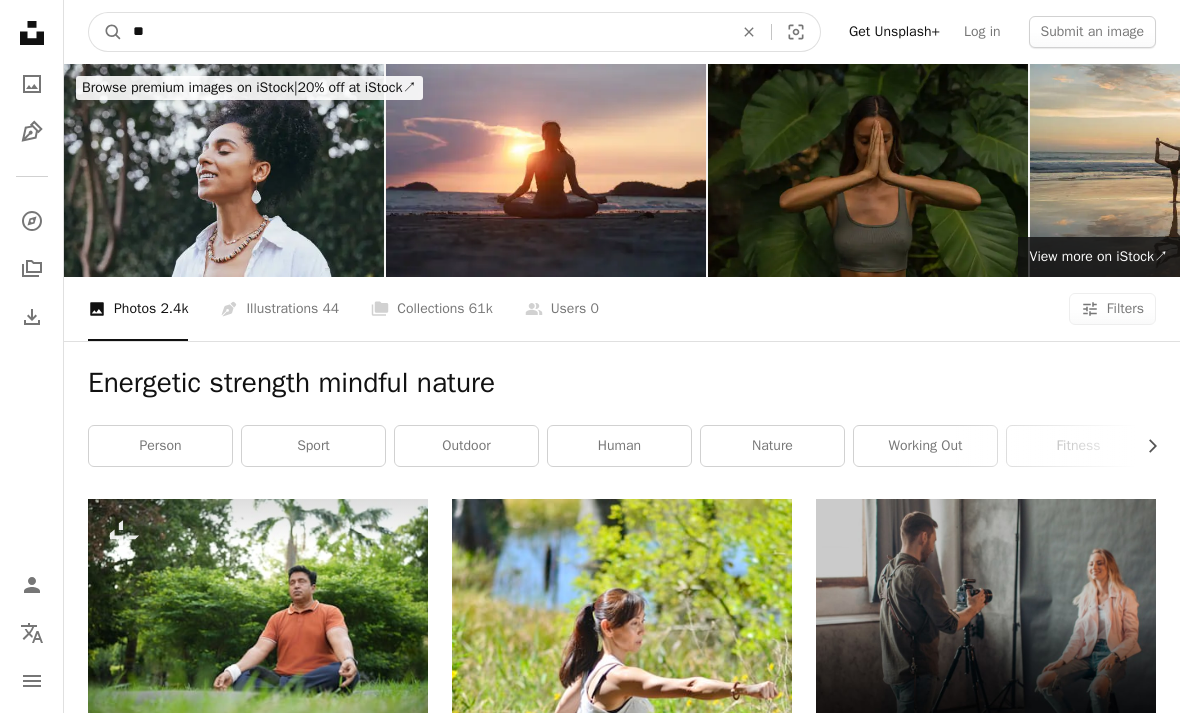type on "*" 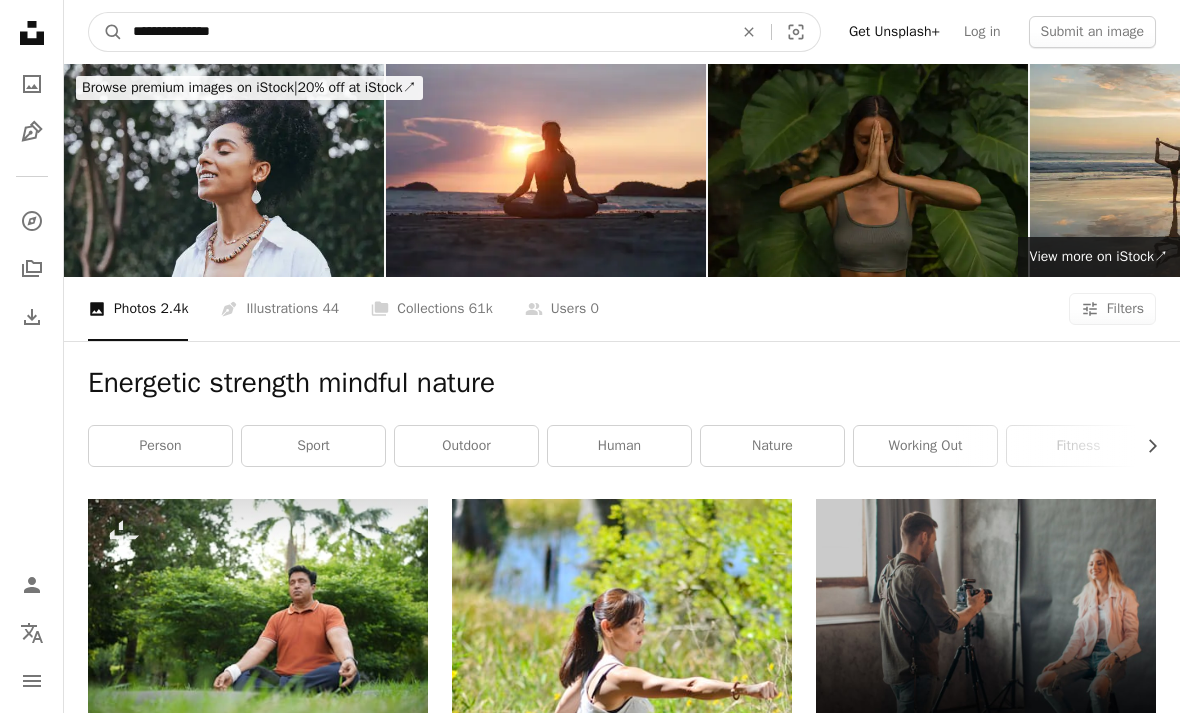 type on "**********" 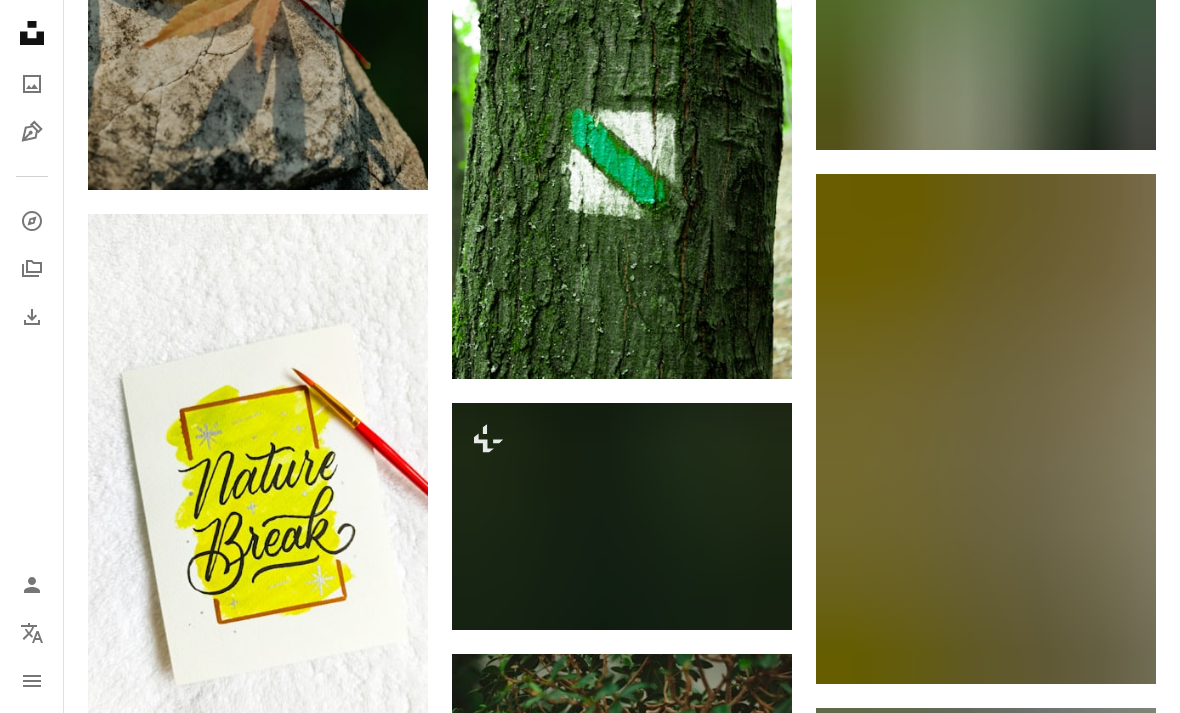 scroll, scrollTop: 1080, scrollLeft: 0, axis: vertical 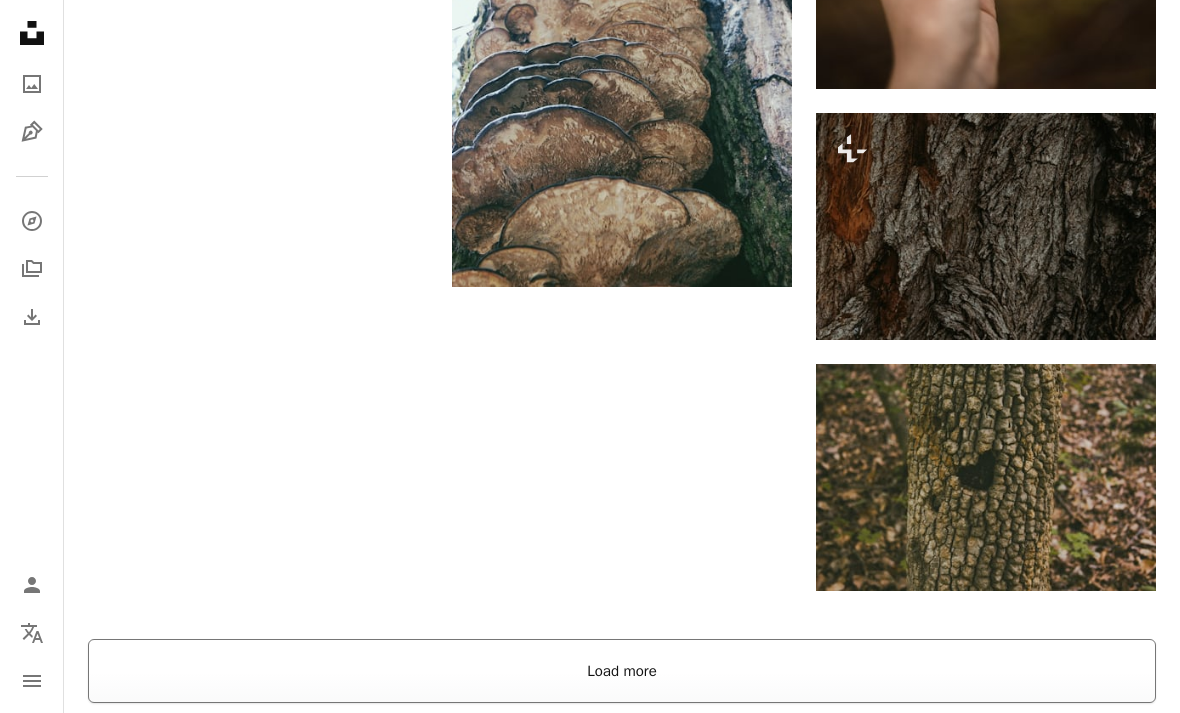 click on "Load more" at bounding box center (622, 672) 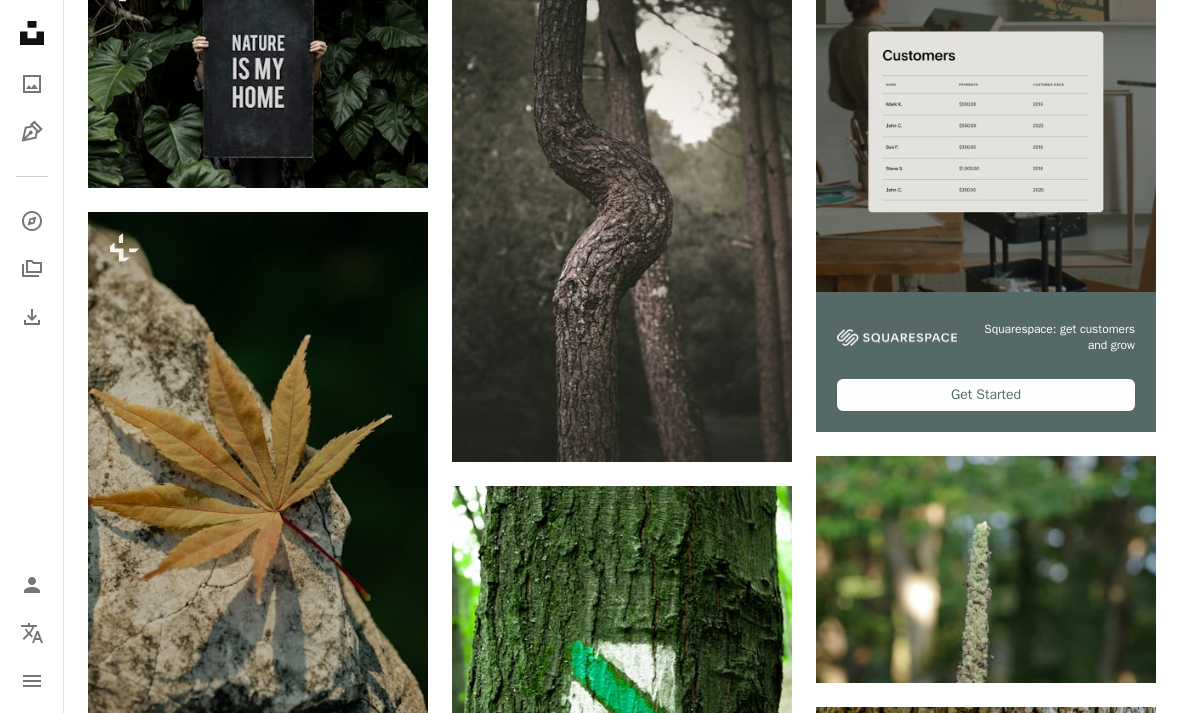 scroll, scrollTop: 0, scrollLeft: 0, axis: both 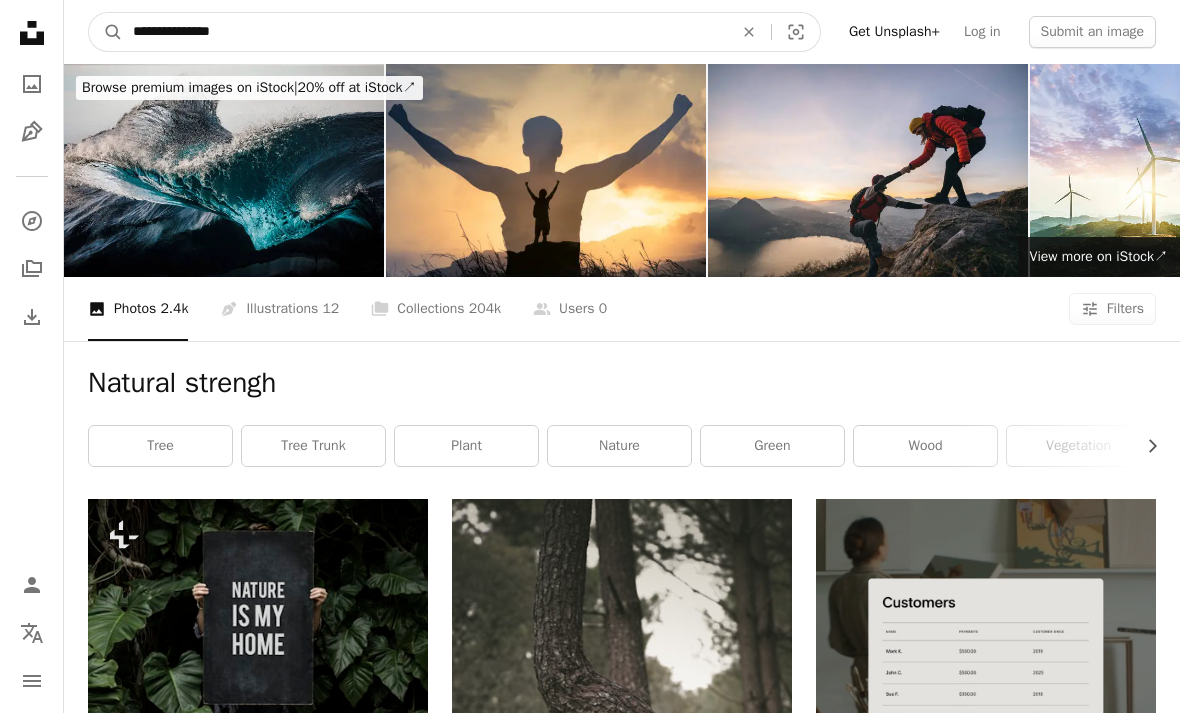 click on "**********" at bounding box center [425, 32] 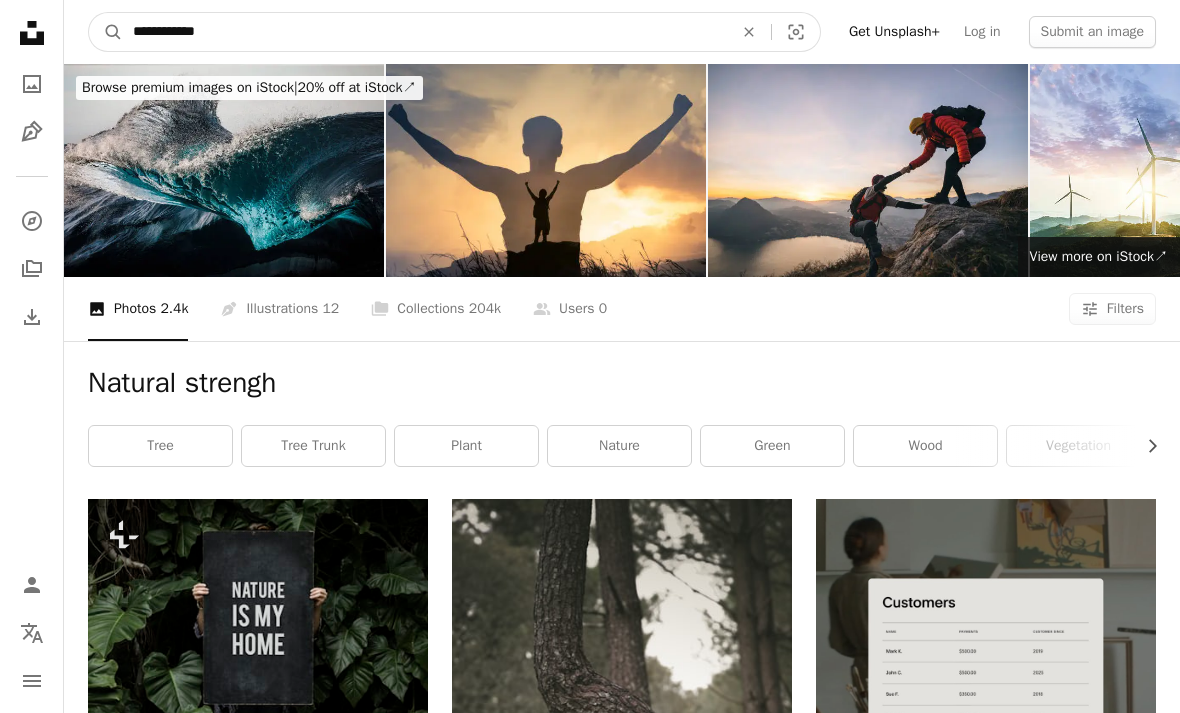 type on "**********" 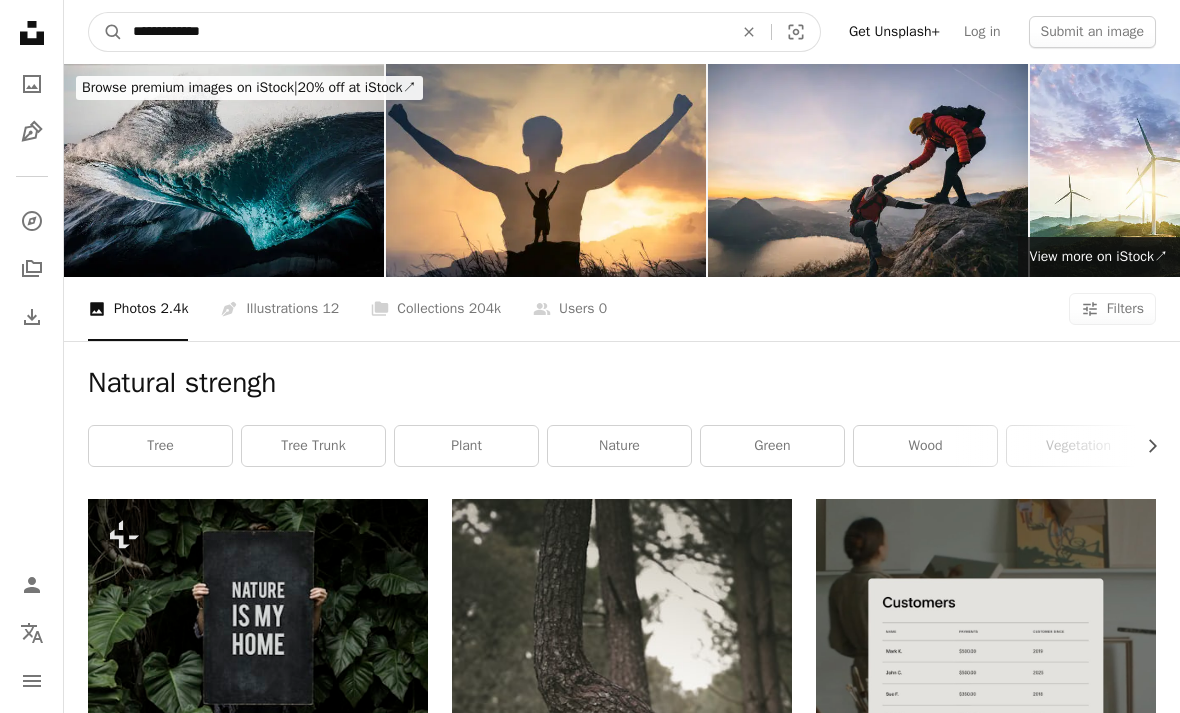 click on "A magnifying glass" at bounding box center (106, 32) 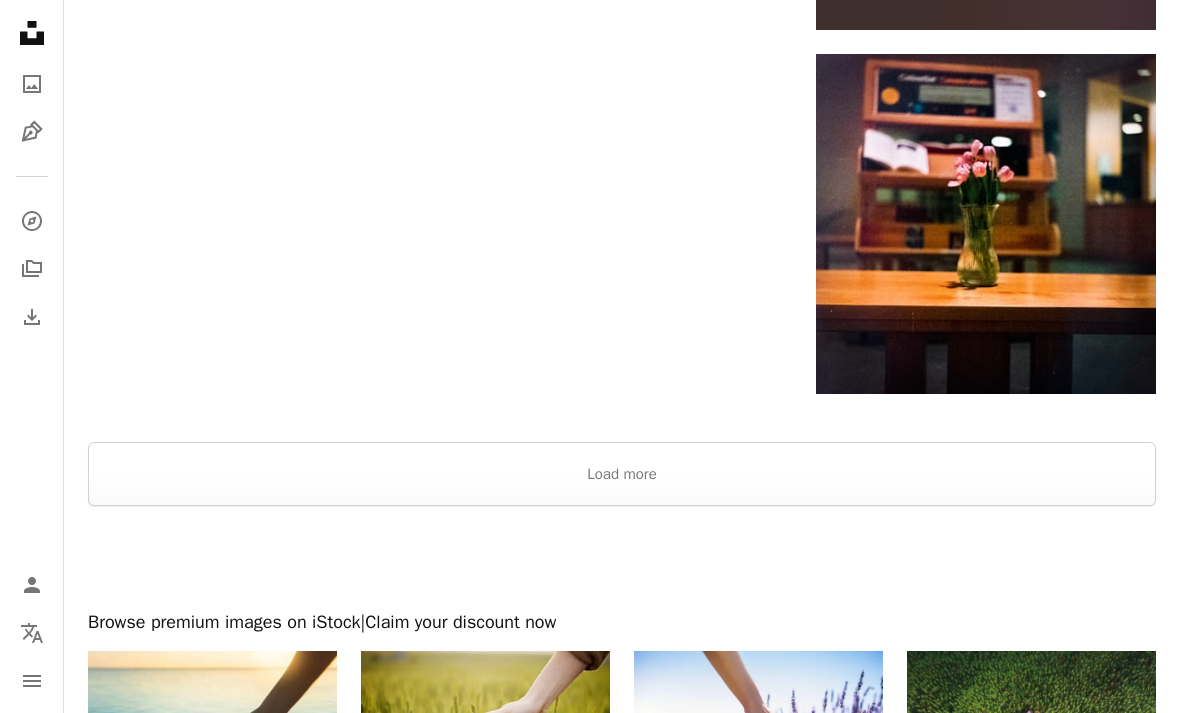 scroll, scrollTop: 3019, scrollLeft: 0, axis: vertical 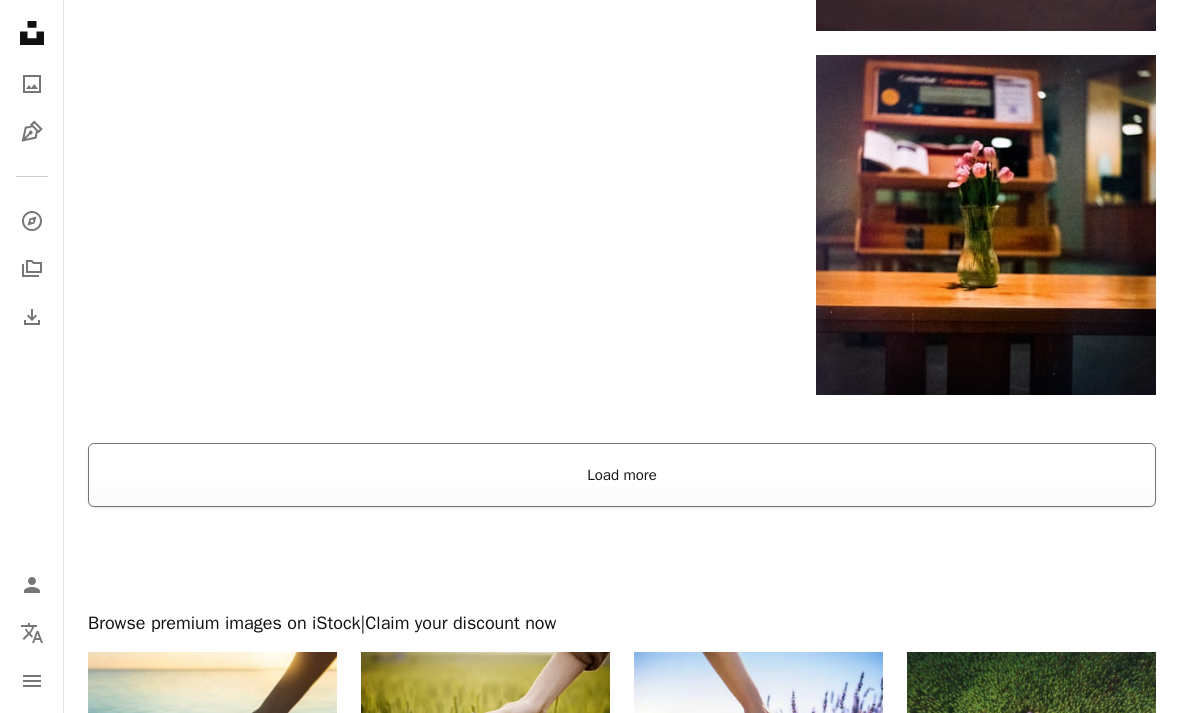 click on "Load more" at bounding box center (622, 475) 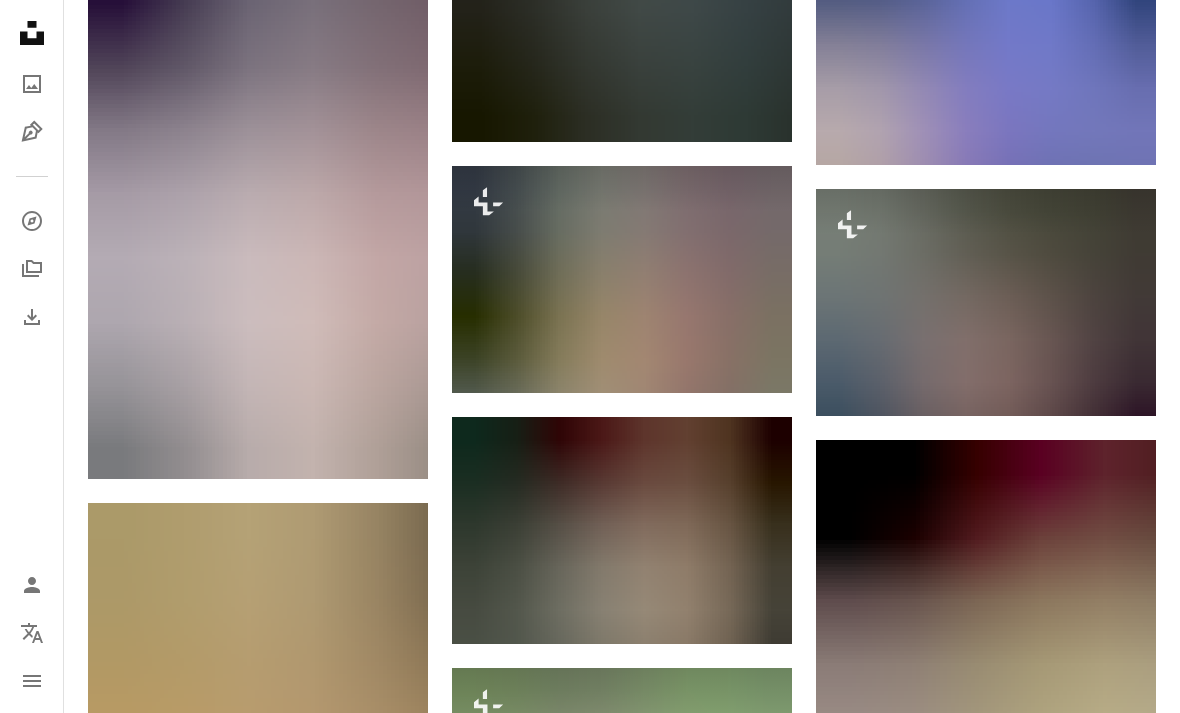 scroll, scrollTop: 0, scrollLeft: 0, axis: both 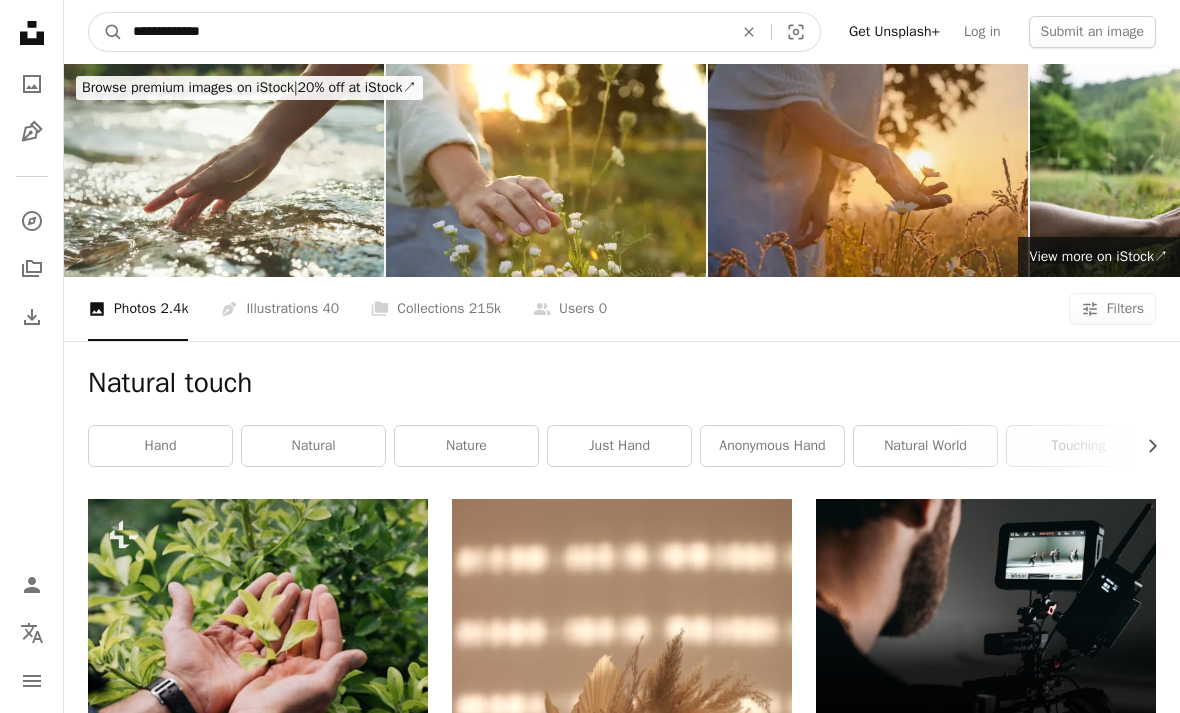 click on "**********" at bounding box center (425, 32) 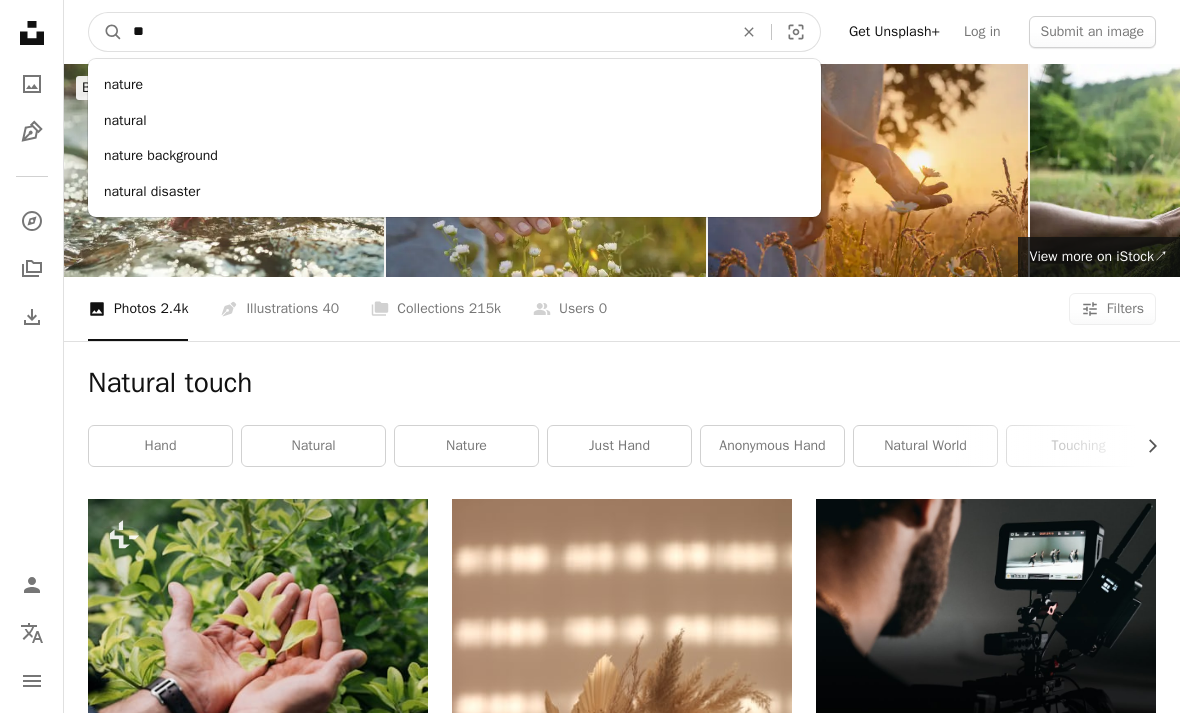 type on "*" 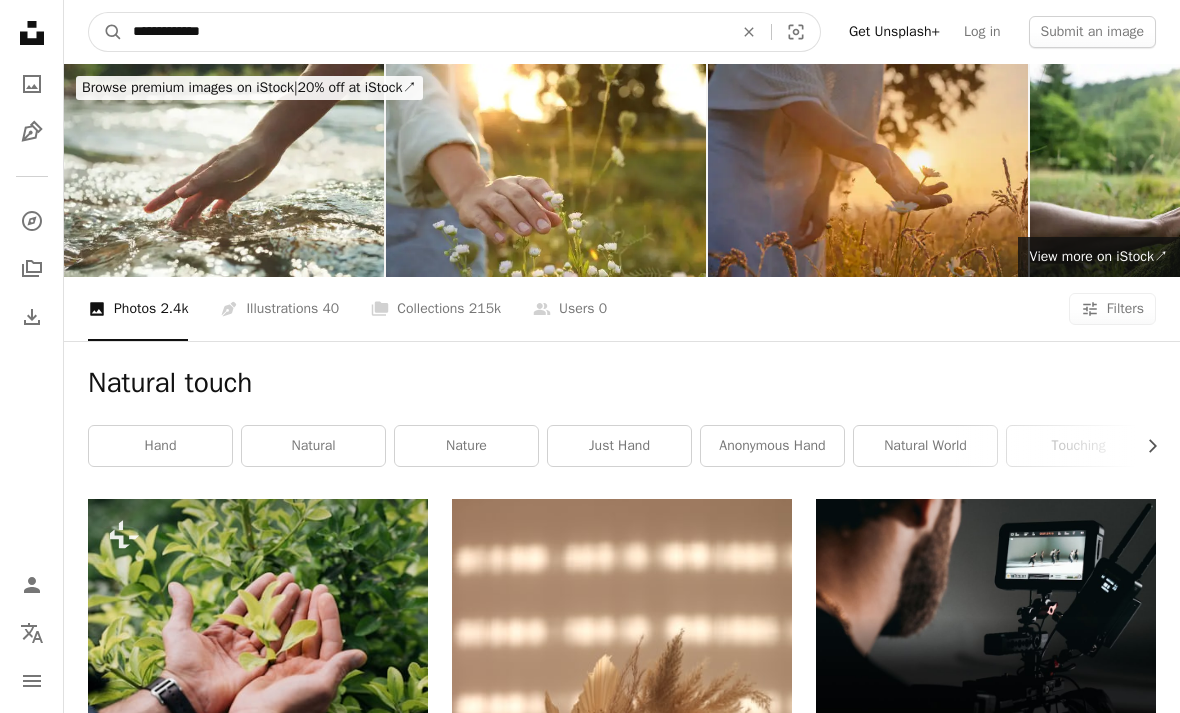 type on "**********" 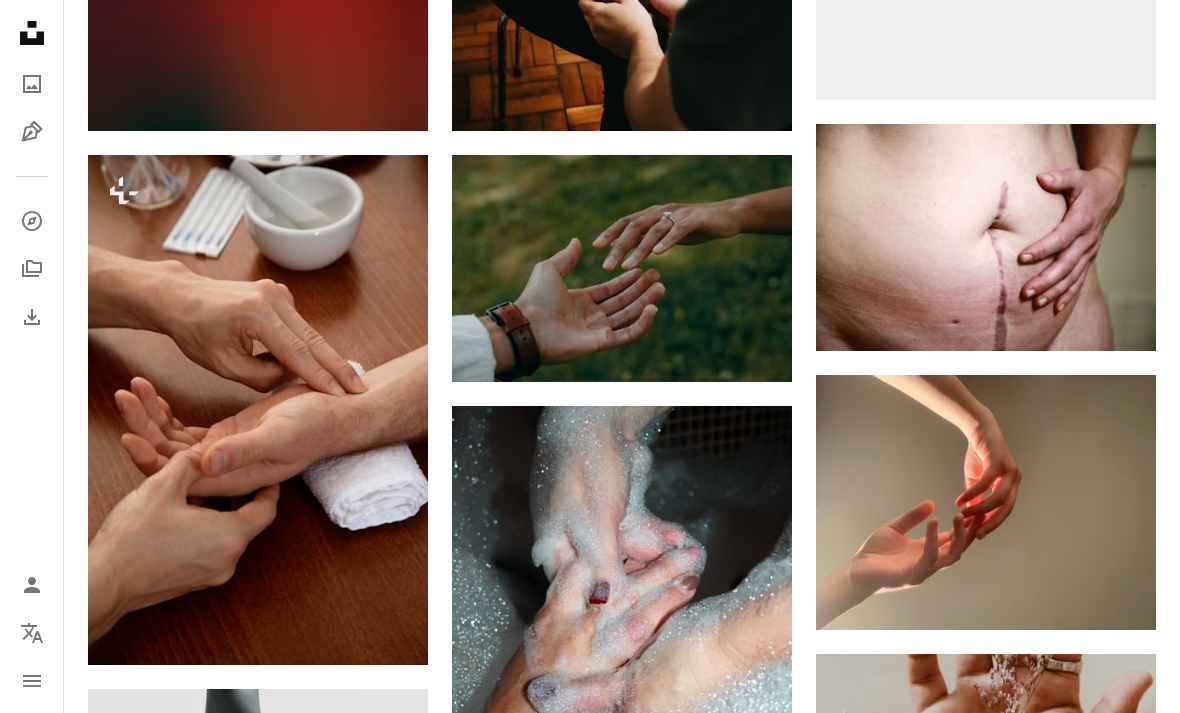 scroll, scrollTop: 1394, scrollLeft: 0, axis: vertical 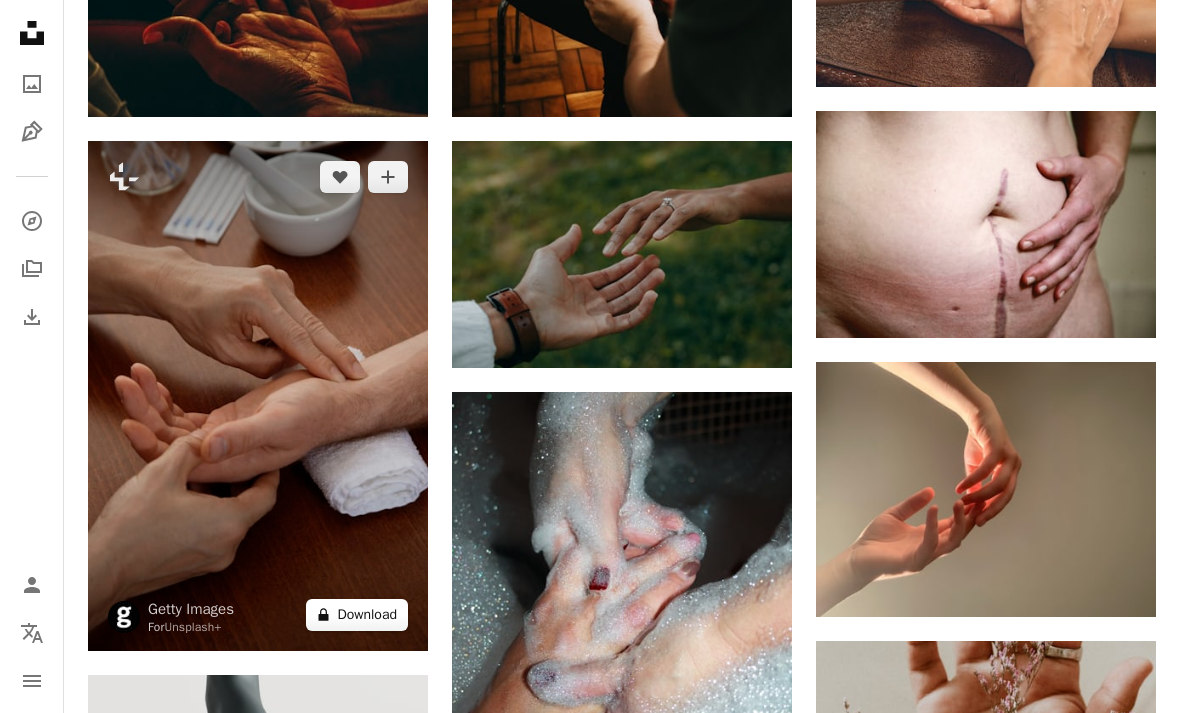 click on "A lock Download" at bounding box center (357, 615) 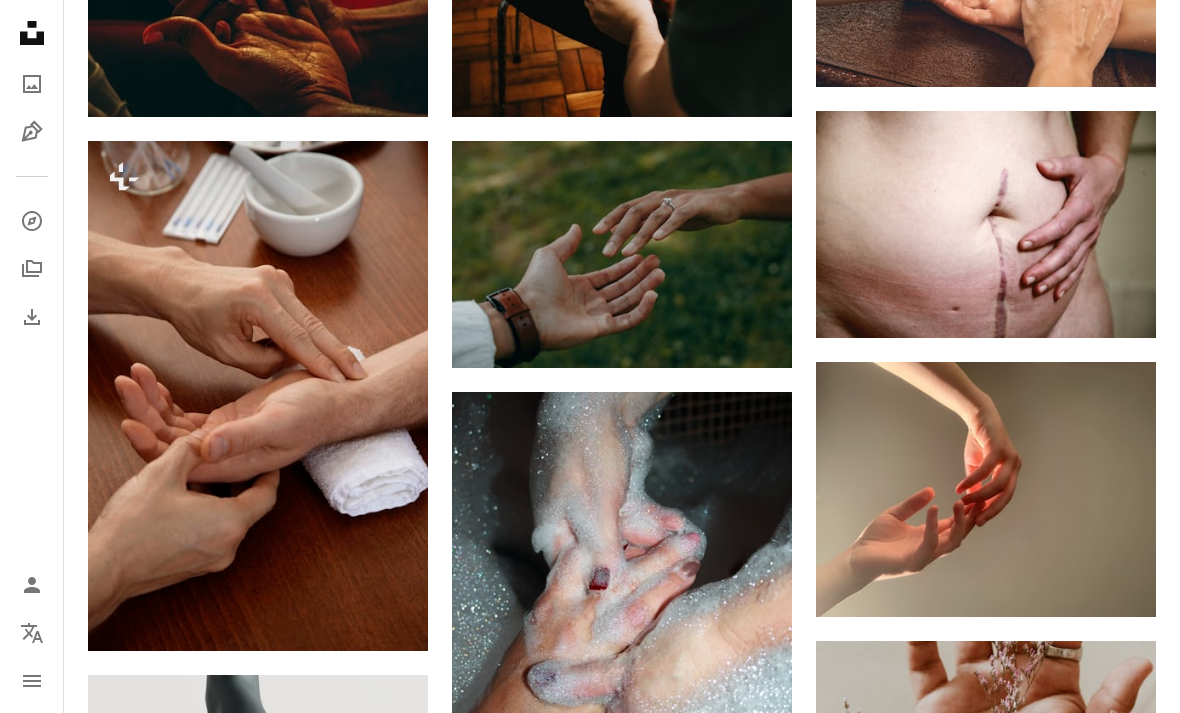 click on "An X shape Premium, ready to use images. Get unlimited access. A plus sign Members-only content added monthly A plus sign Unlimited royalty-free downloads A plus sign Illustrations  New A plus sign Enhanced legal protections yearly 62%  off monthly €16   €6 EUR per month * Get  Unsplash+ * When paid annually, billed upfront  €72 Taxes where applicable. Renews automatically. Cancel anytime." at bounding box center (590, 3095) 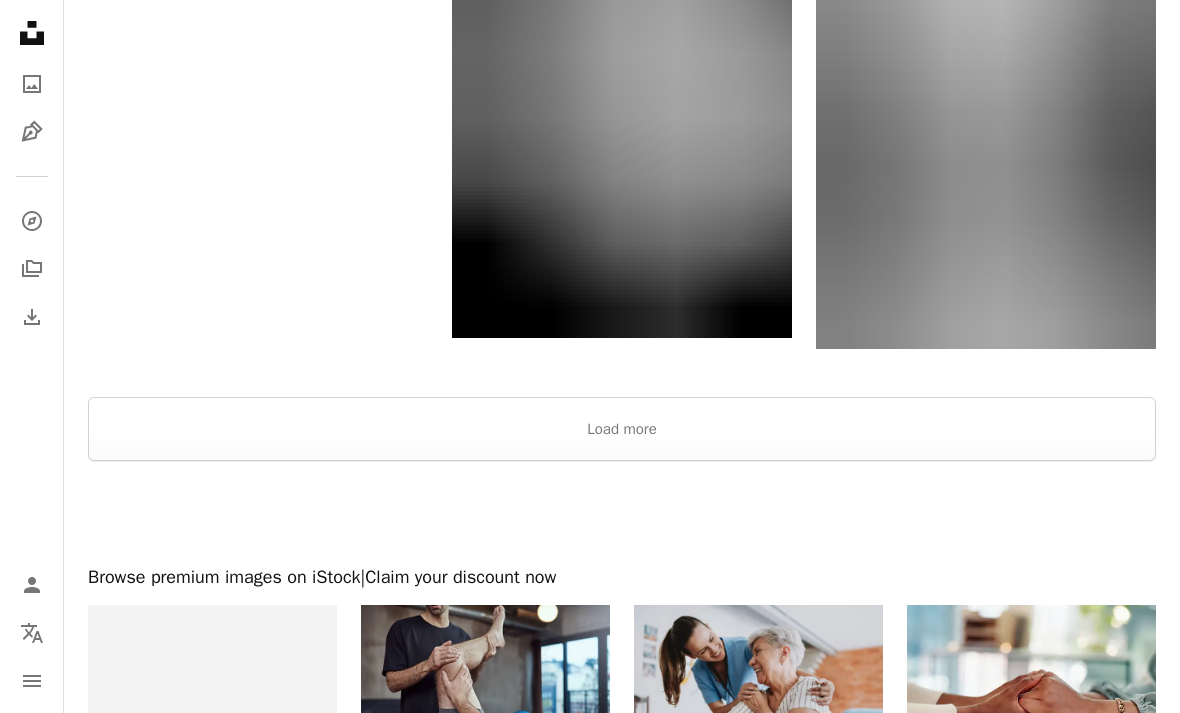scroll, scrollTop: 2937, scrollLeft: 0, axis: vertical 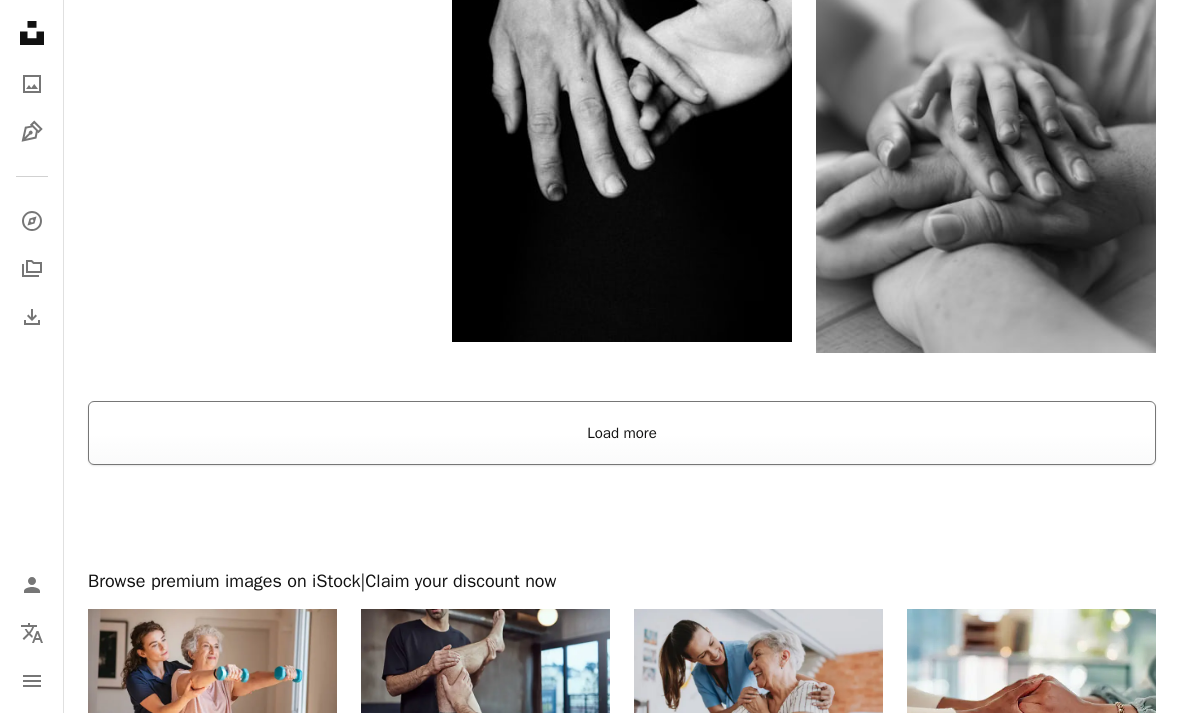 click on "Load more" at bounding box center (622, 433) 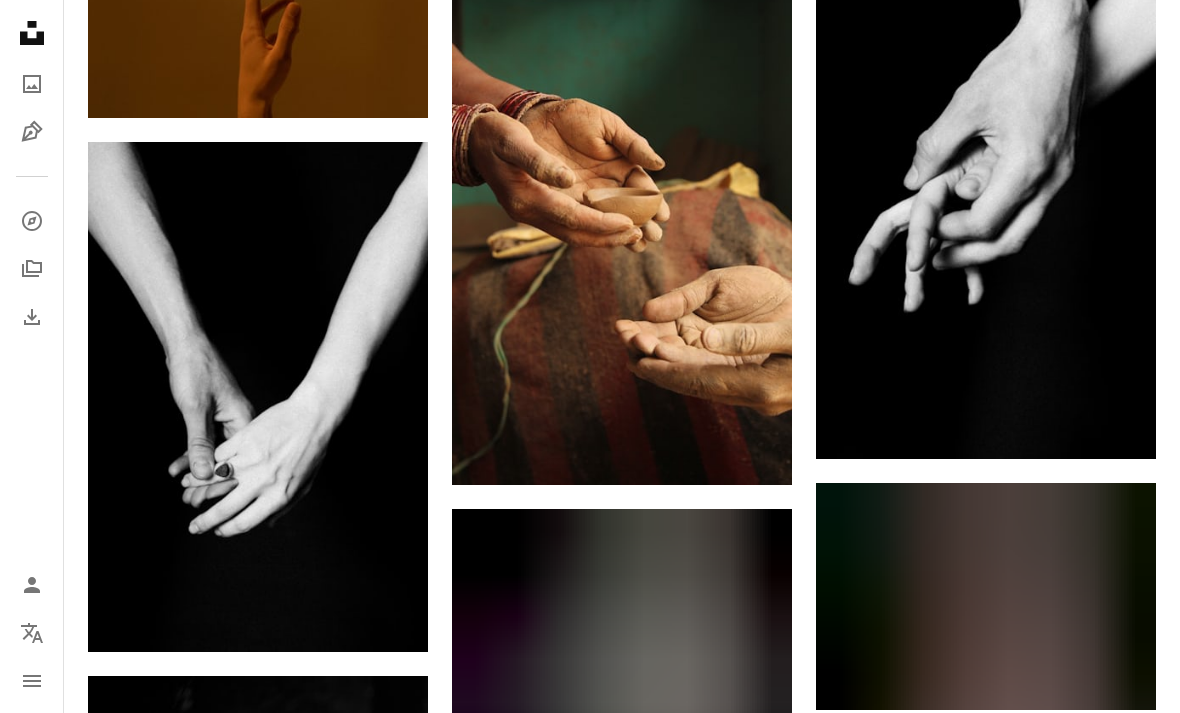 scroll, scrollTop: 8733, scrollLeft: 0, axis: vertical 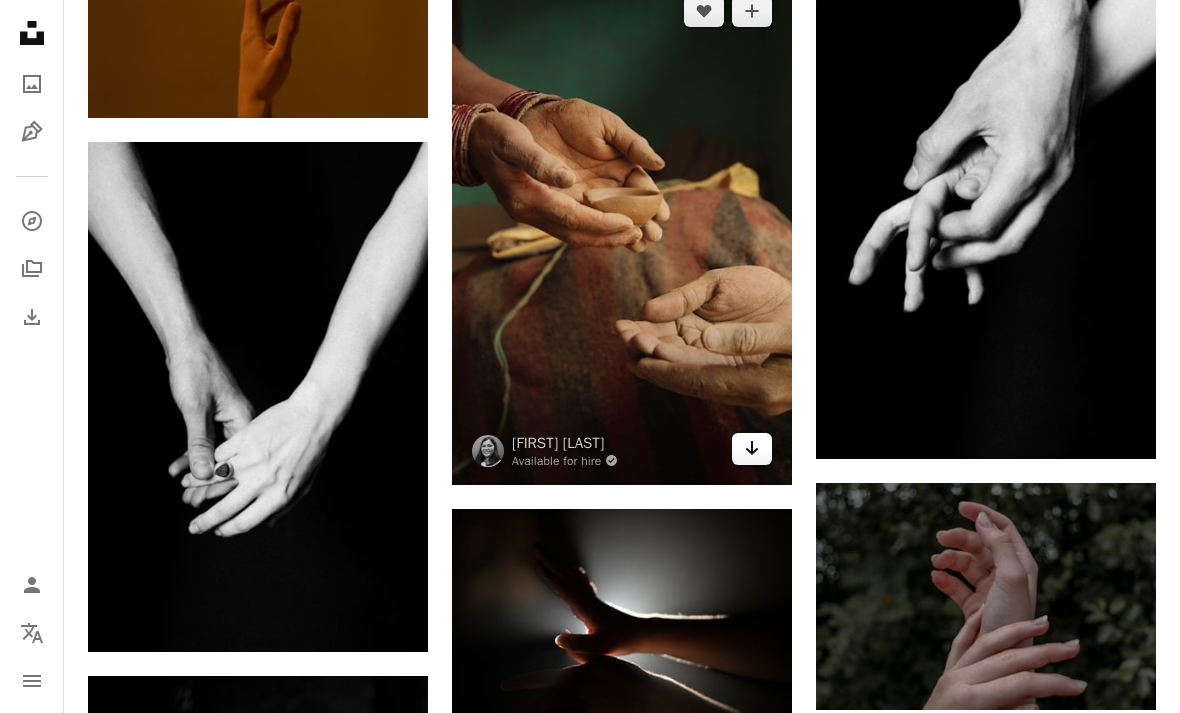 click 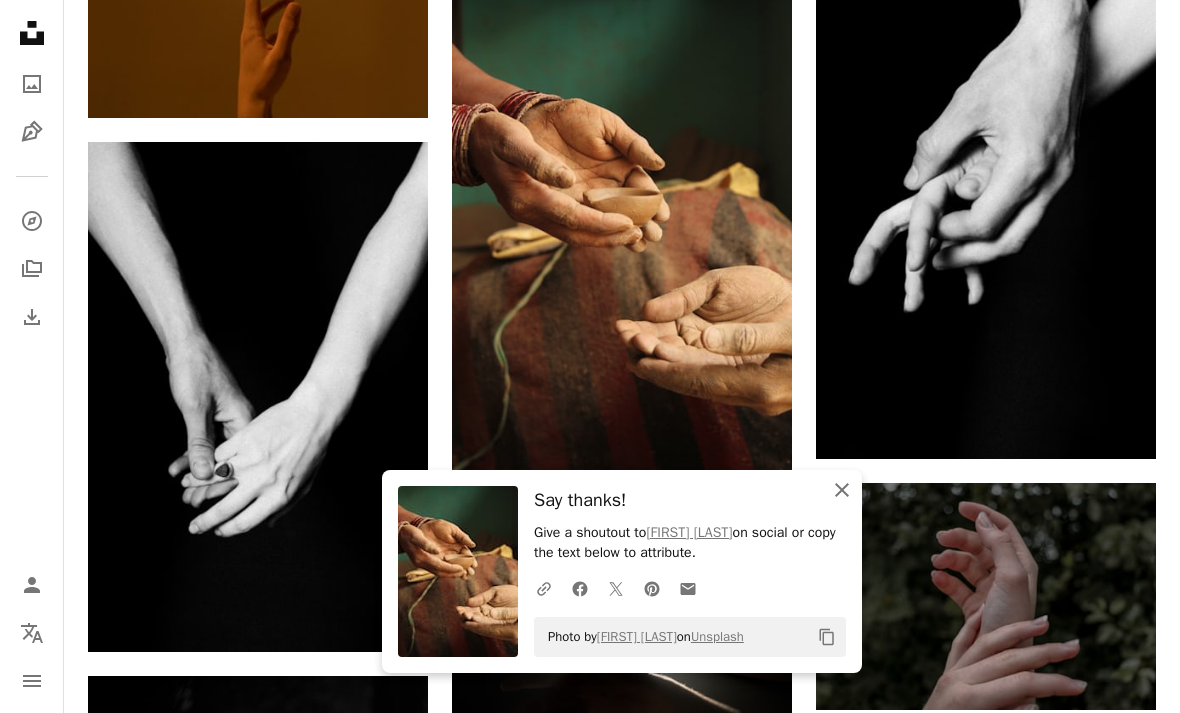 click on "An X shape" 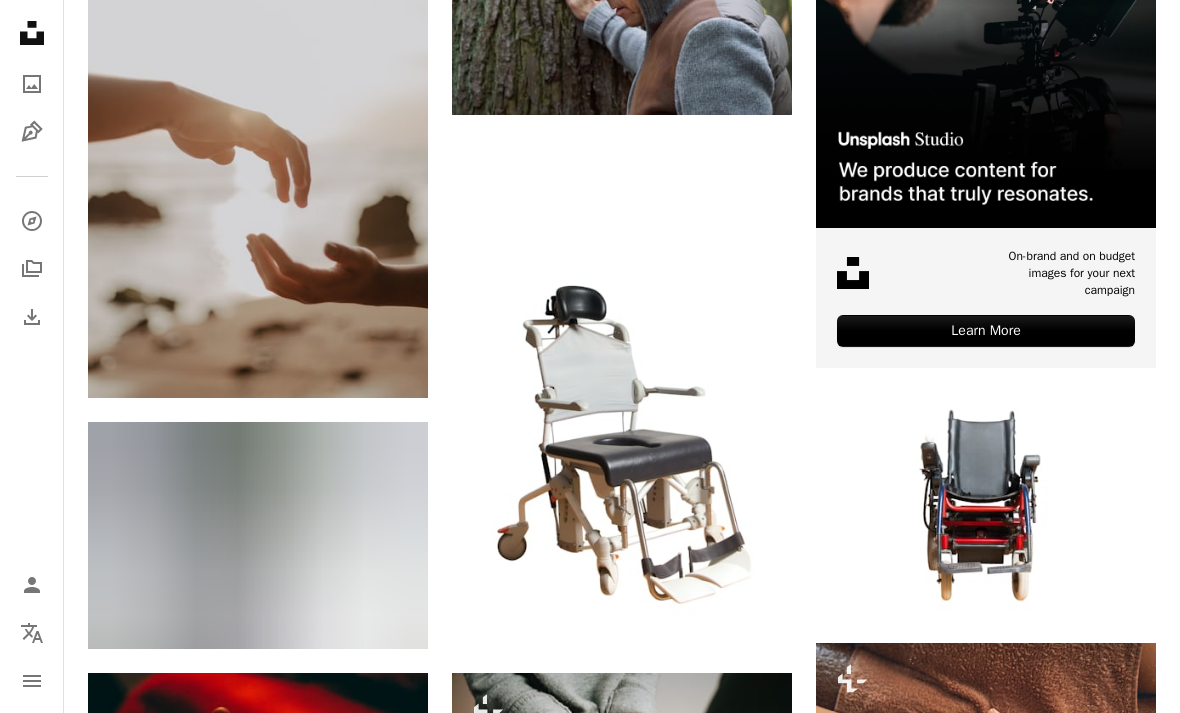 scroll, scrollTop: 0, scrollLeft: 0, axis: both 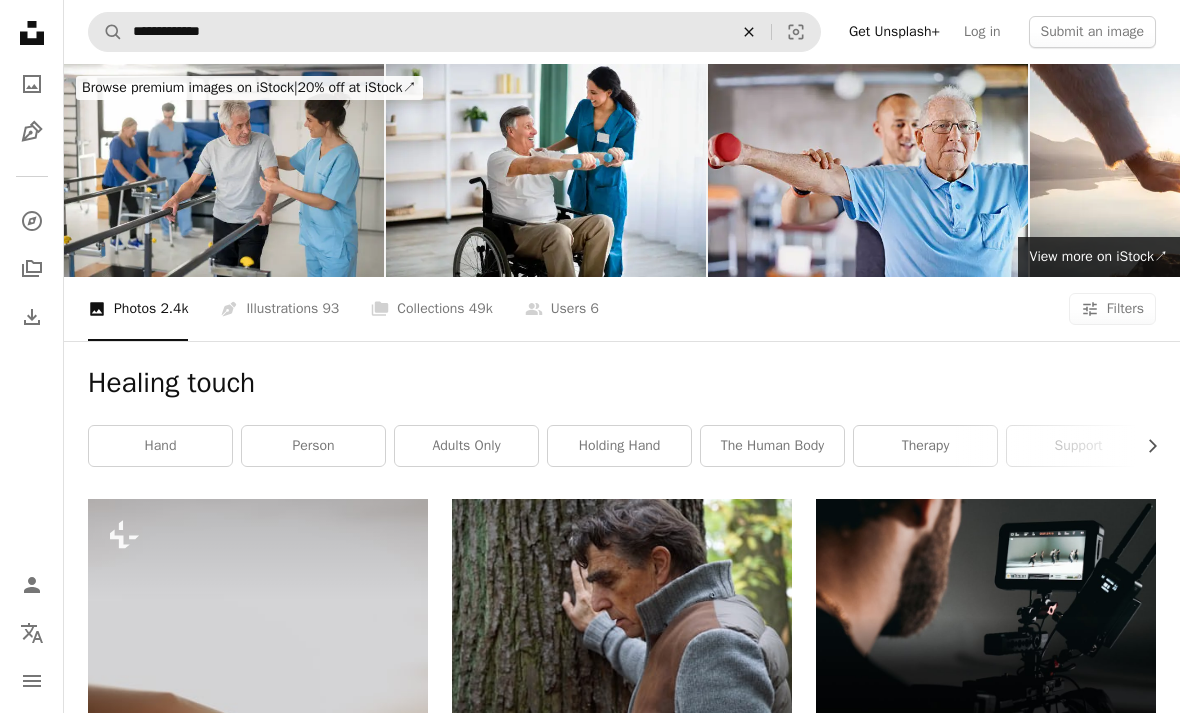 click on "An X shape" 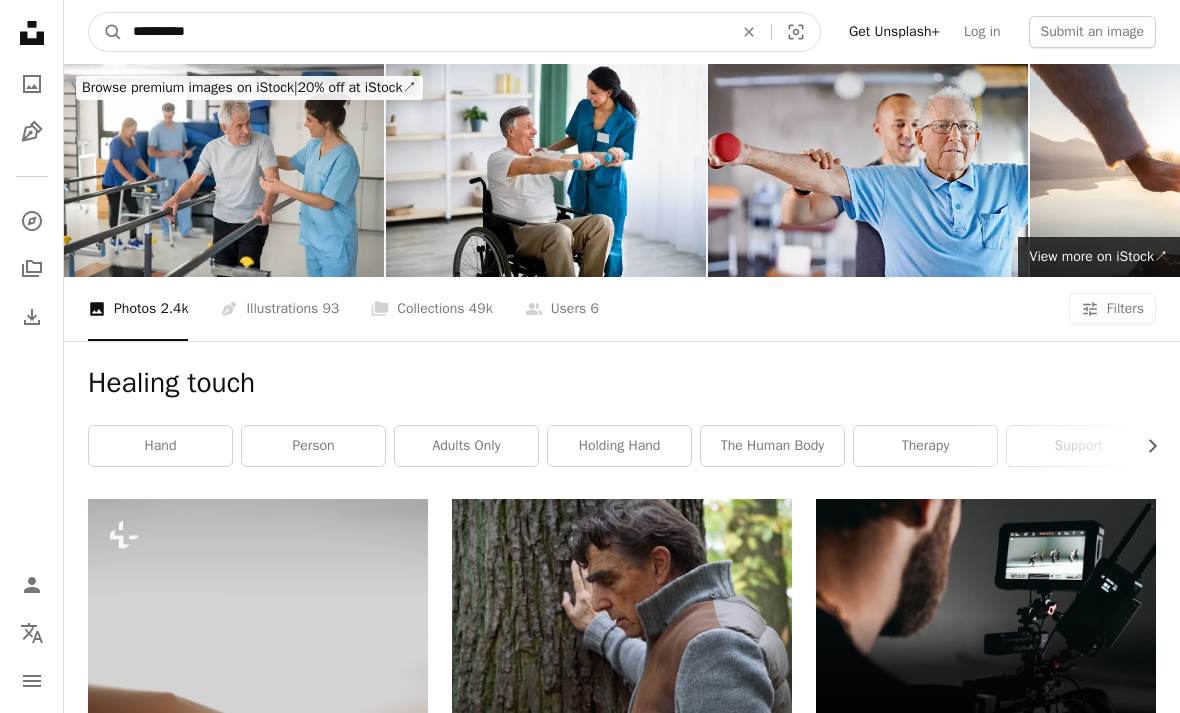 type on "**********" 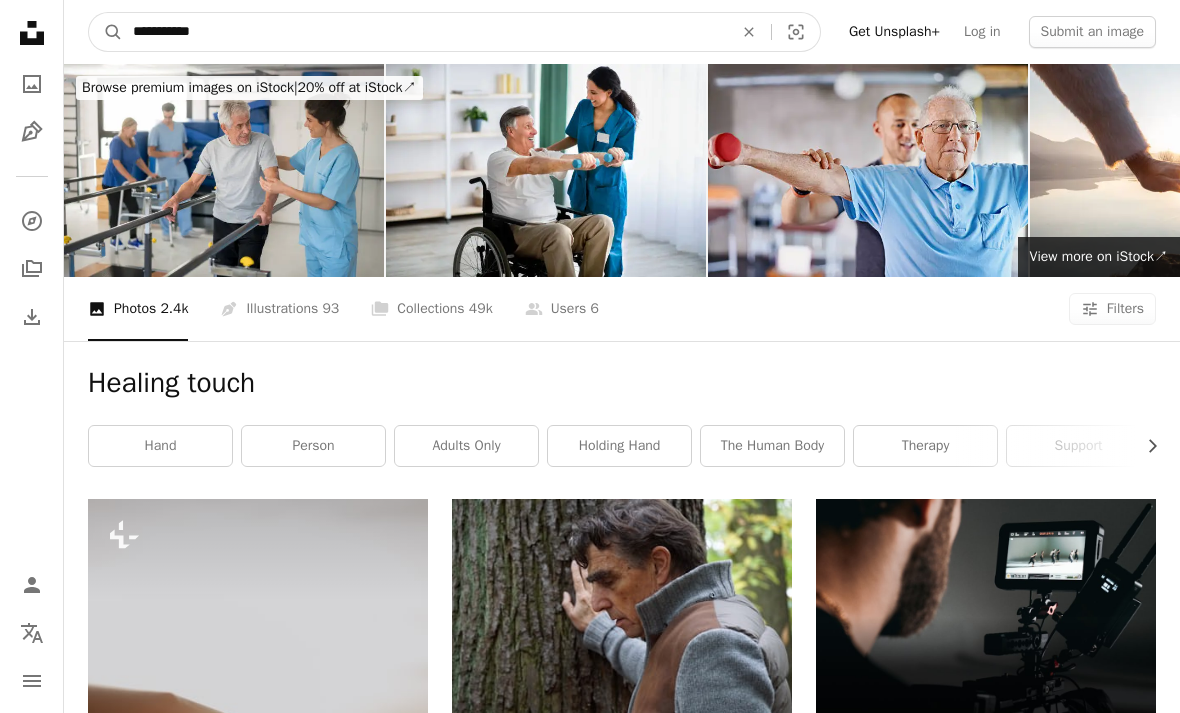 click on "A magnifying glass" at bounding box center [106, 32] 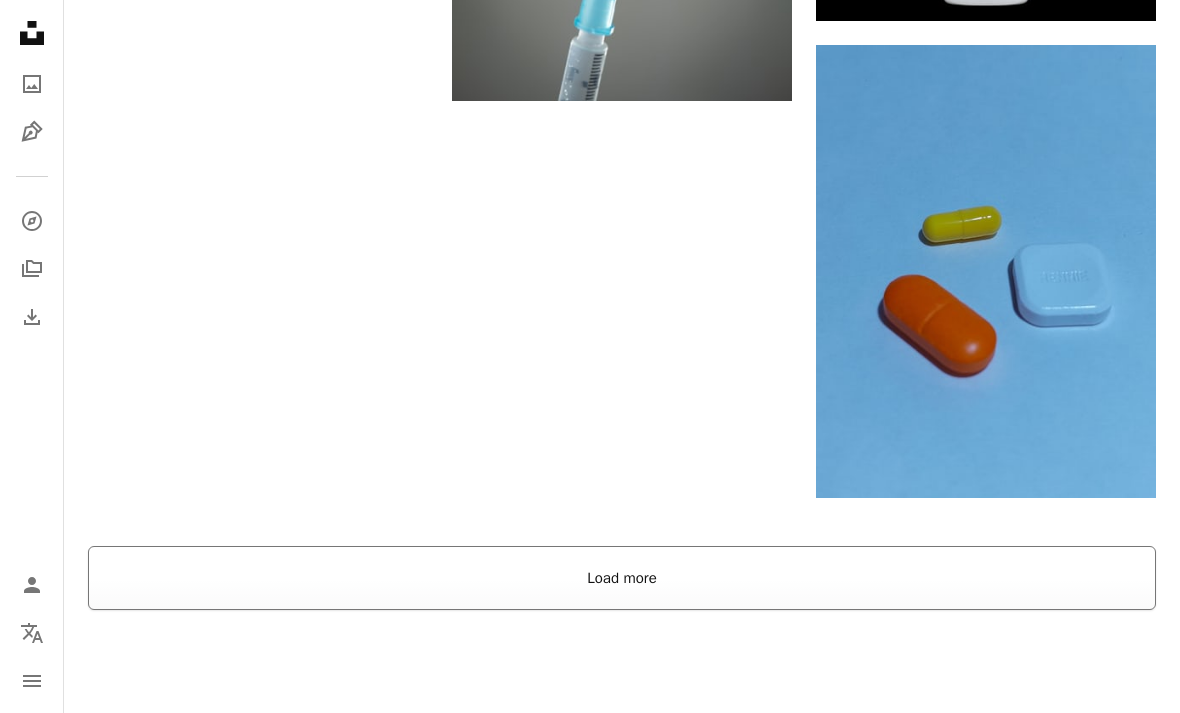 click on "Load more" at bounding box center (622, 579) 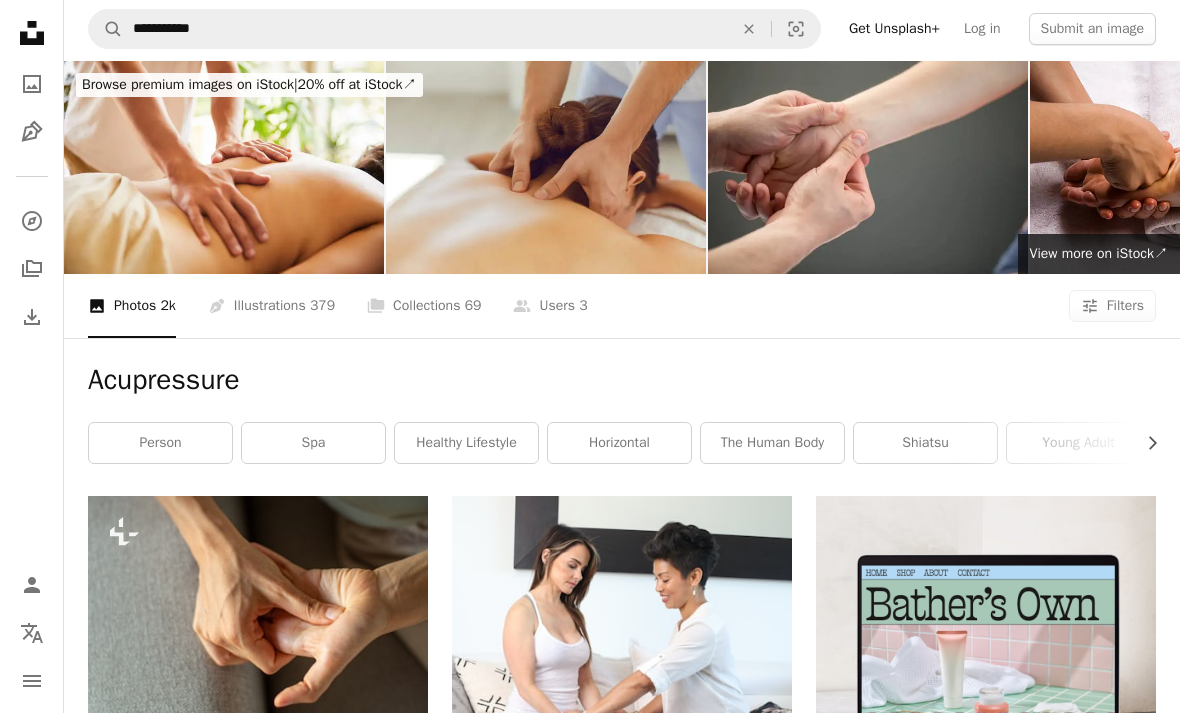 scroll, scrollTop: 0, scrollLeft: 0, axis: both 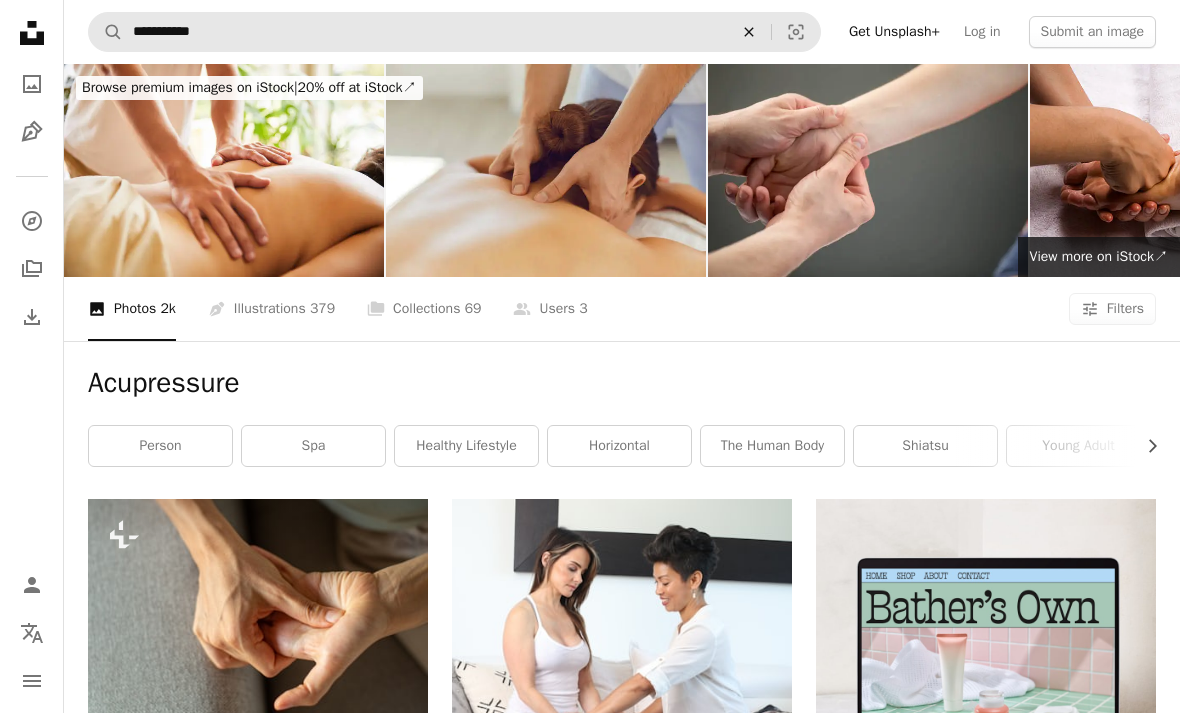 click on "An X shape" at bounding box center [749, 32] 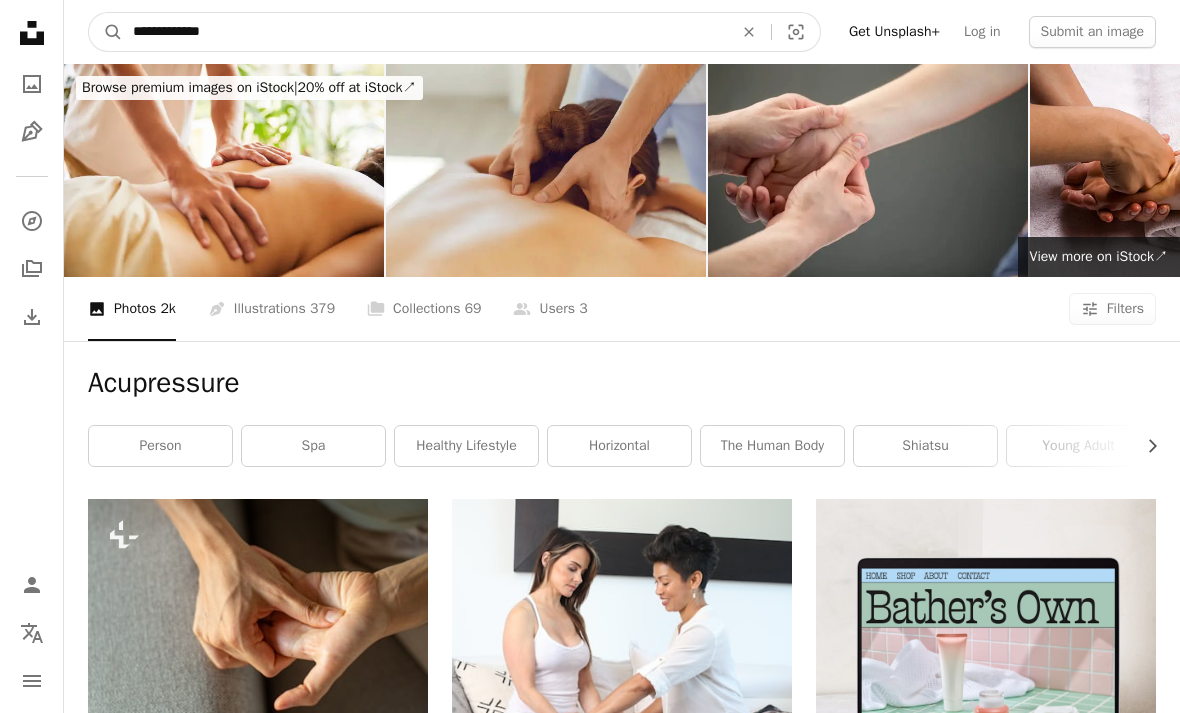 type on "**********" 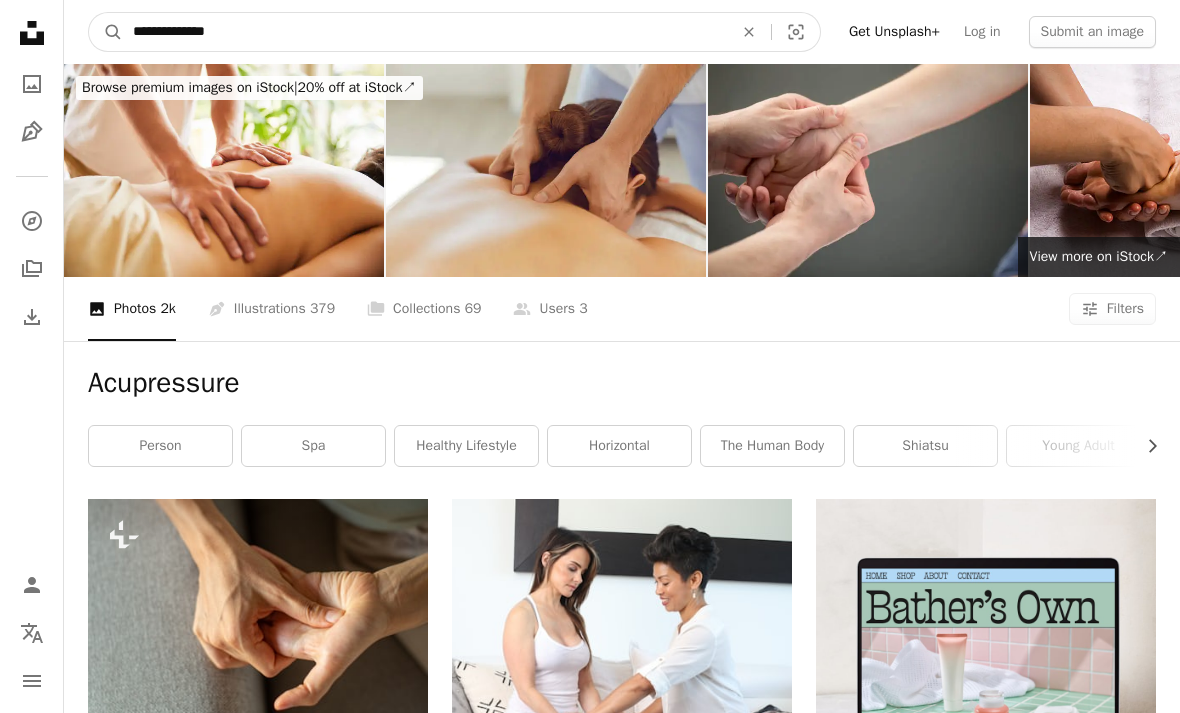 click on "A magnifying glass" at bounding box center [106, 32] 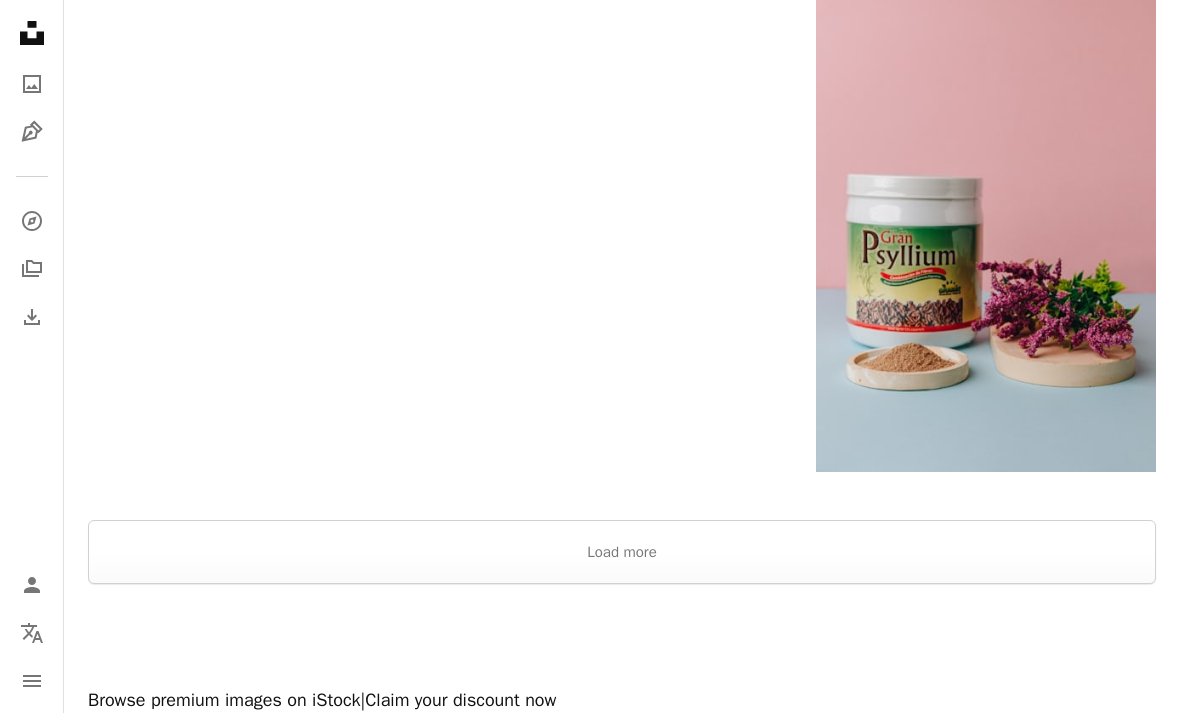 scroll, scrollTop: 3690, scrollLeft: 0, axis: vertical 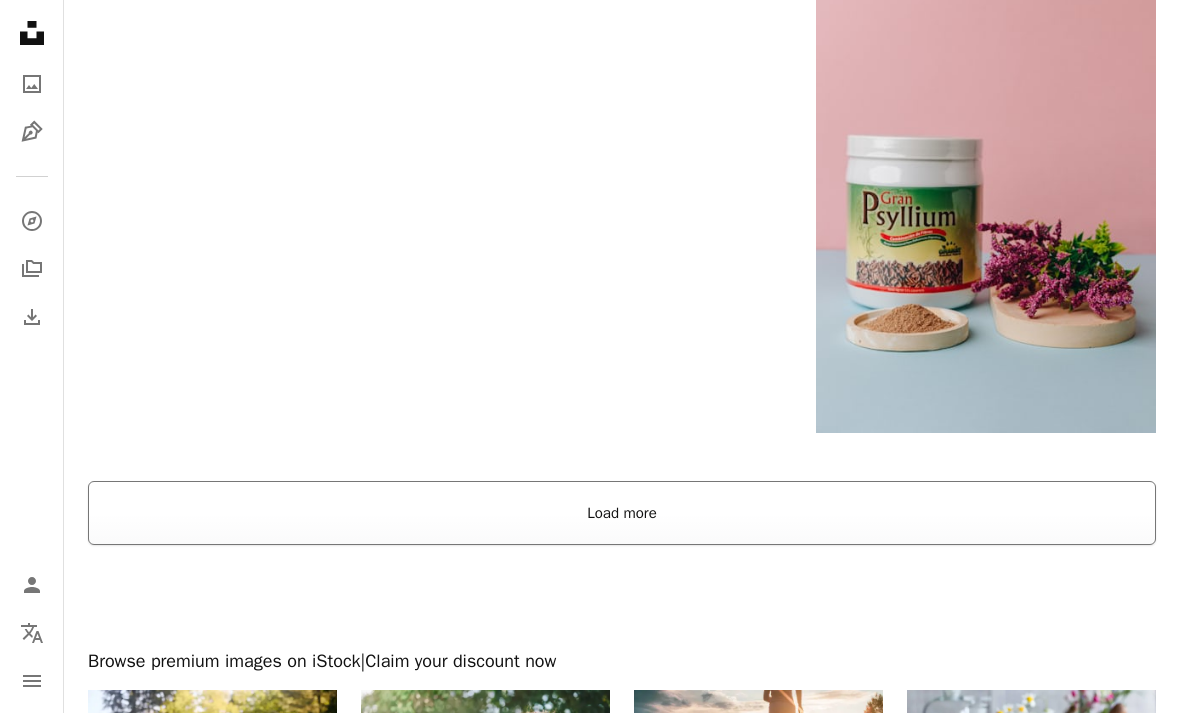 click on "Load more" at bounding box center [622, 513] 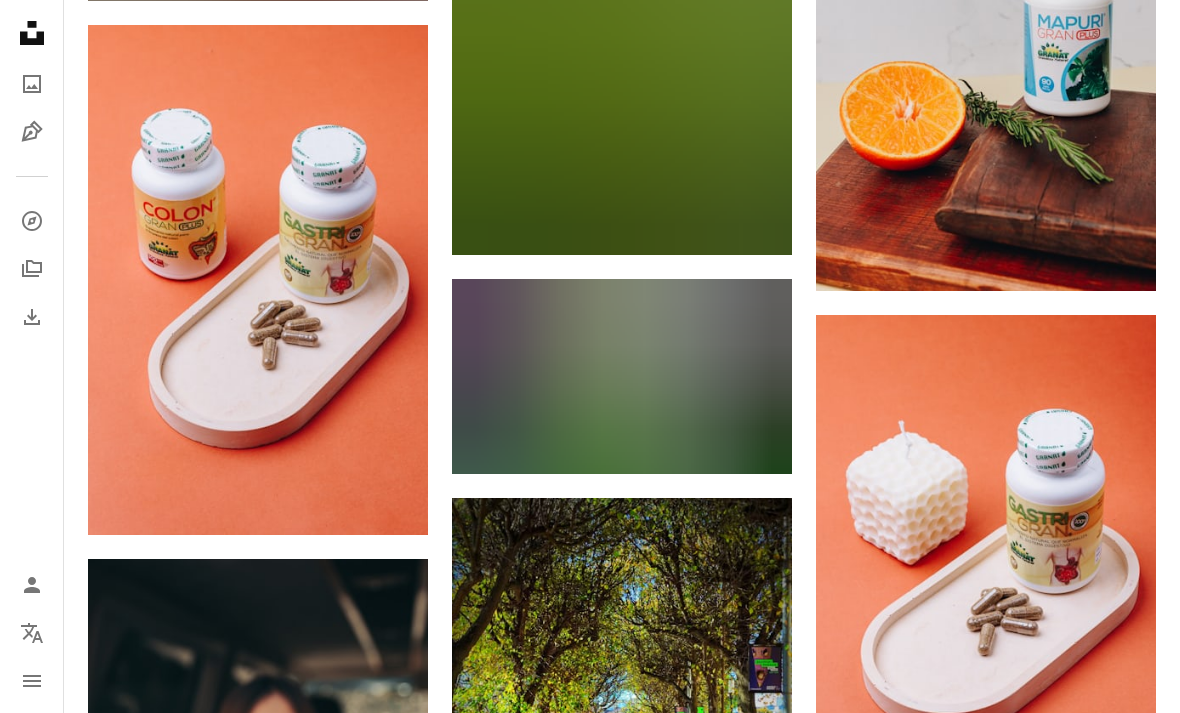 scroll, scrollTop: 7270, scrollLeft: 0, axis: vertical 